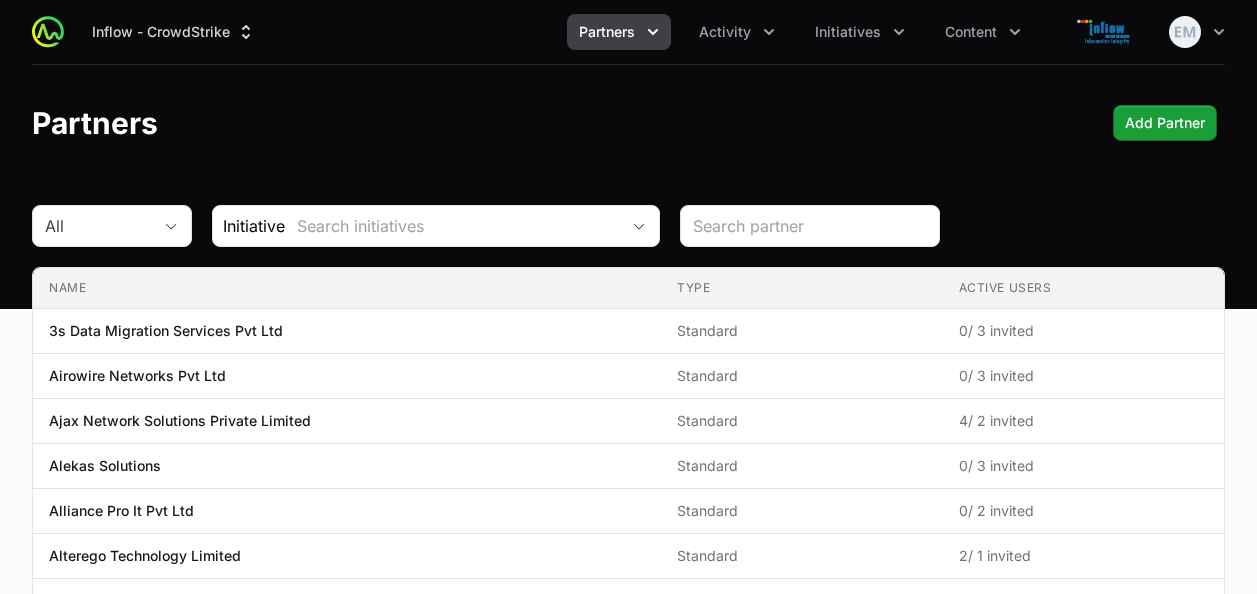 scroll, scrollTop: 0, scrollLeft: 0, axis: both 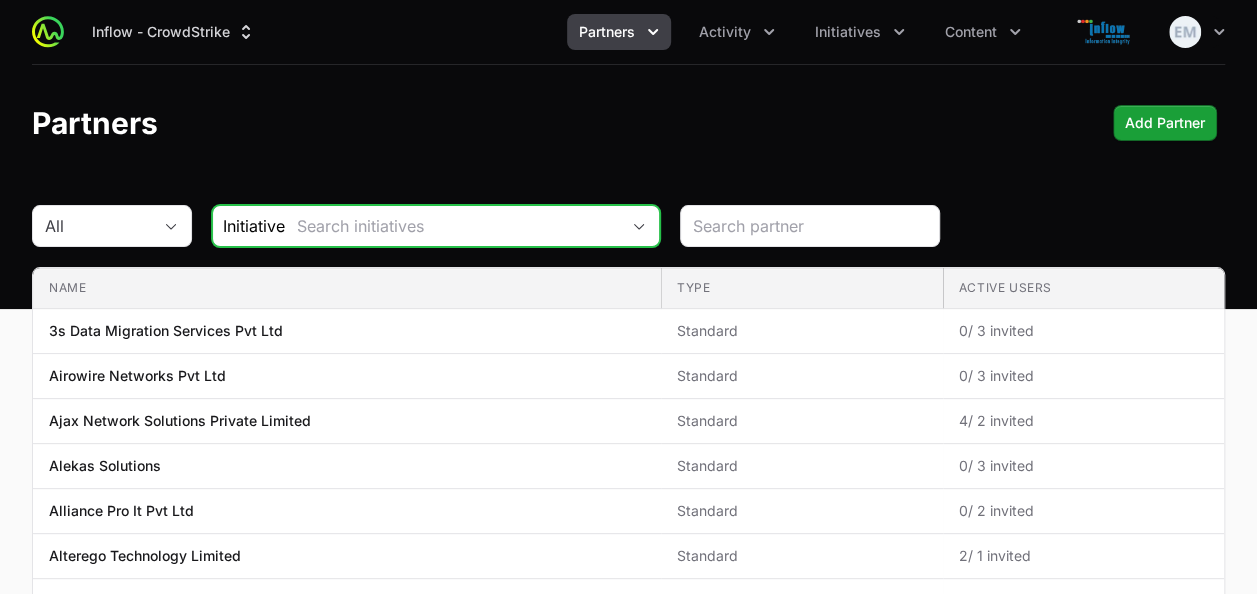 click 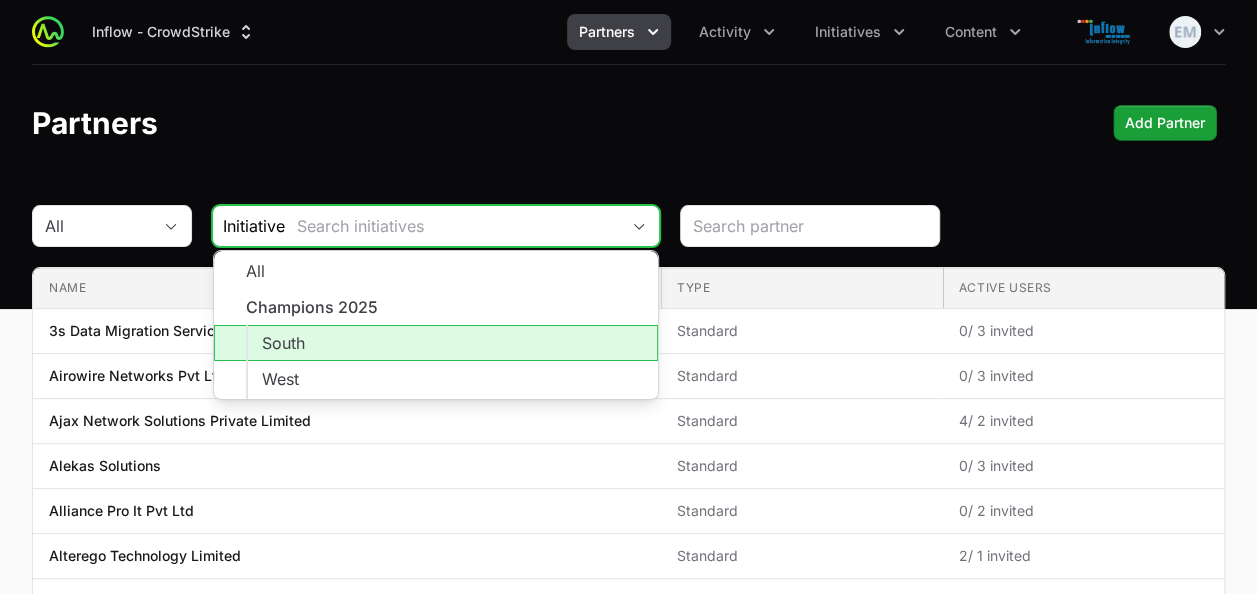 click on "South" 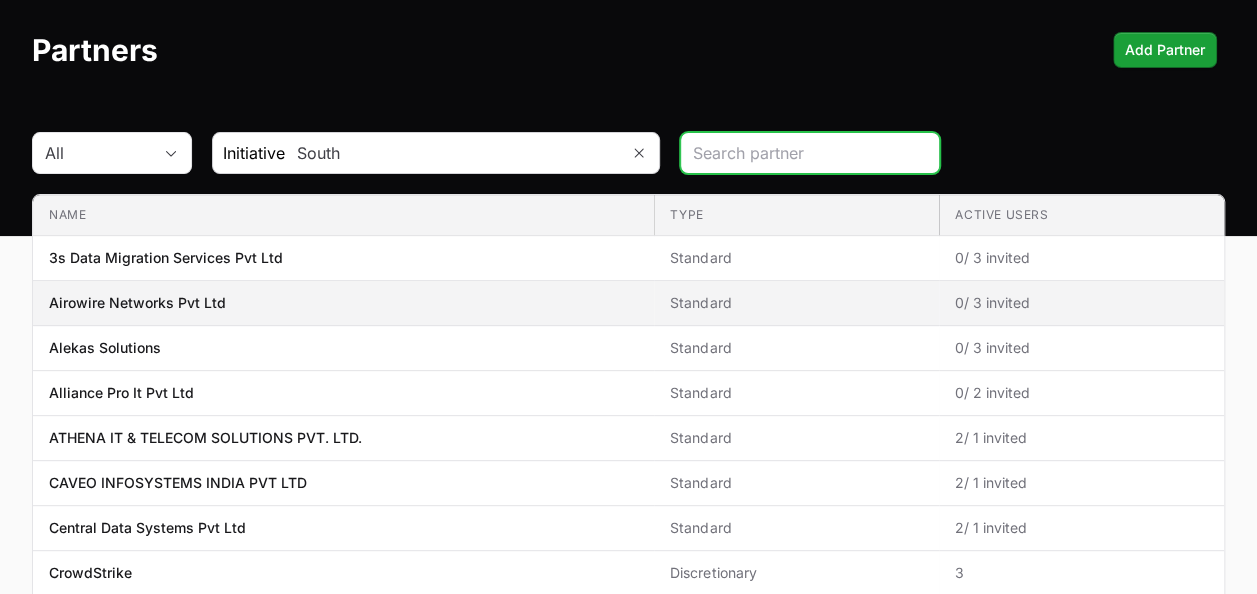 scroll, scrollTop: 0, scrollLeft: 0, axis: both 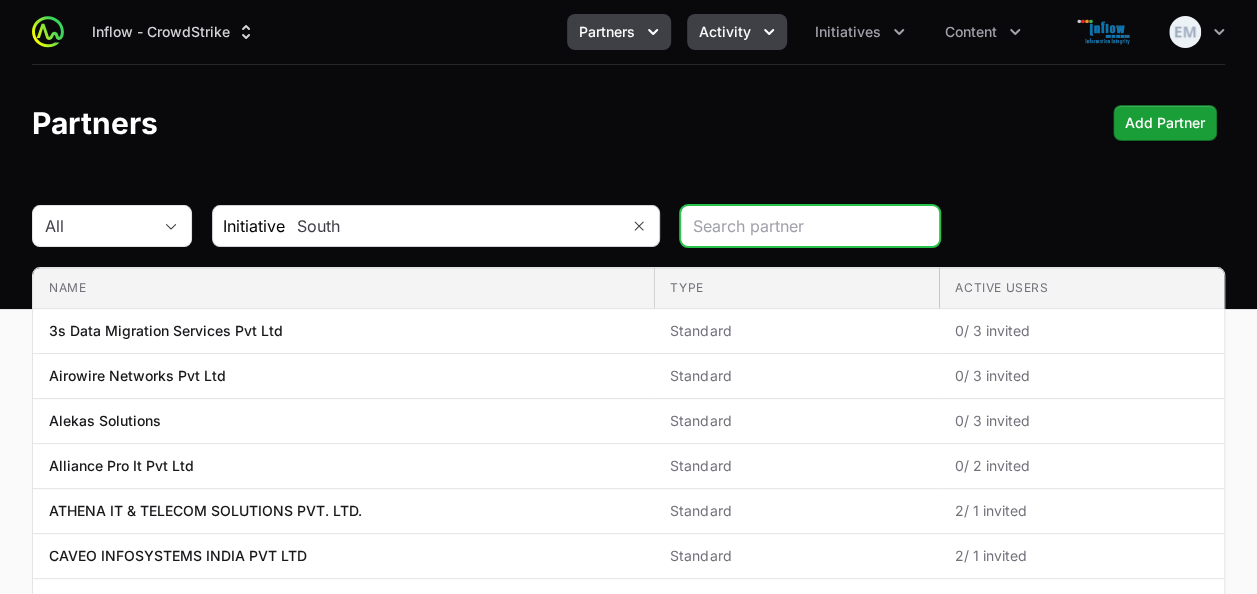 click on "Activity" 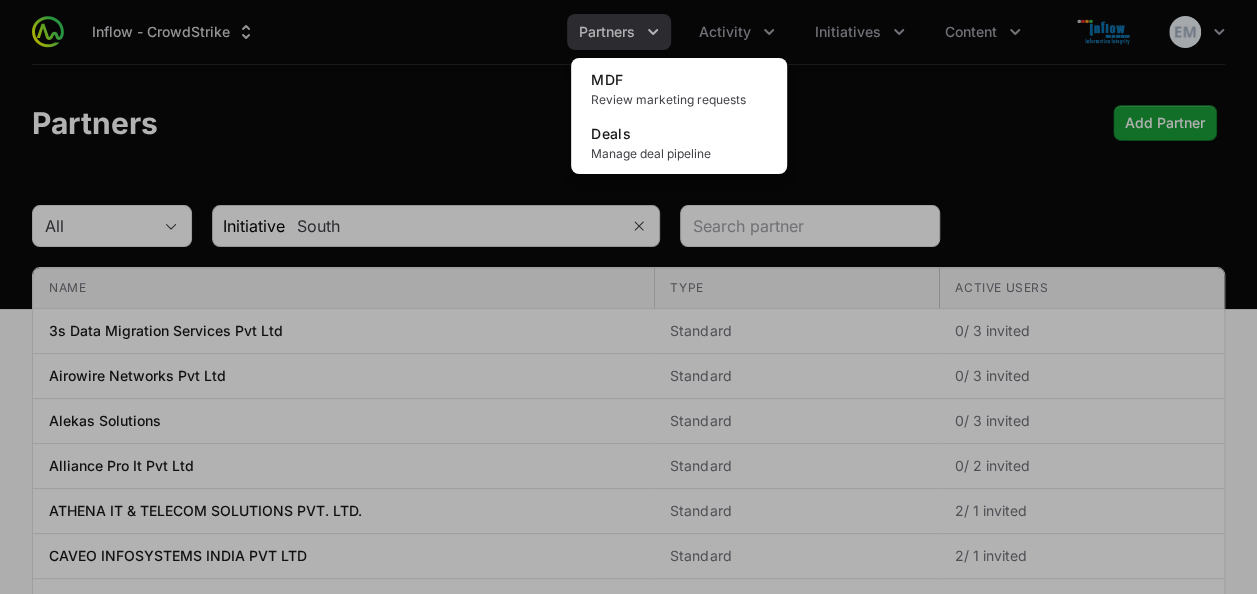 click 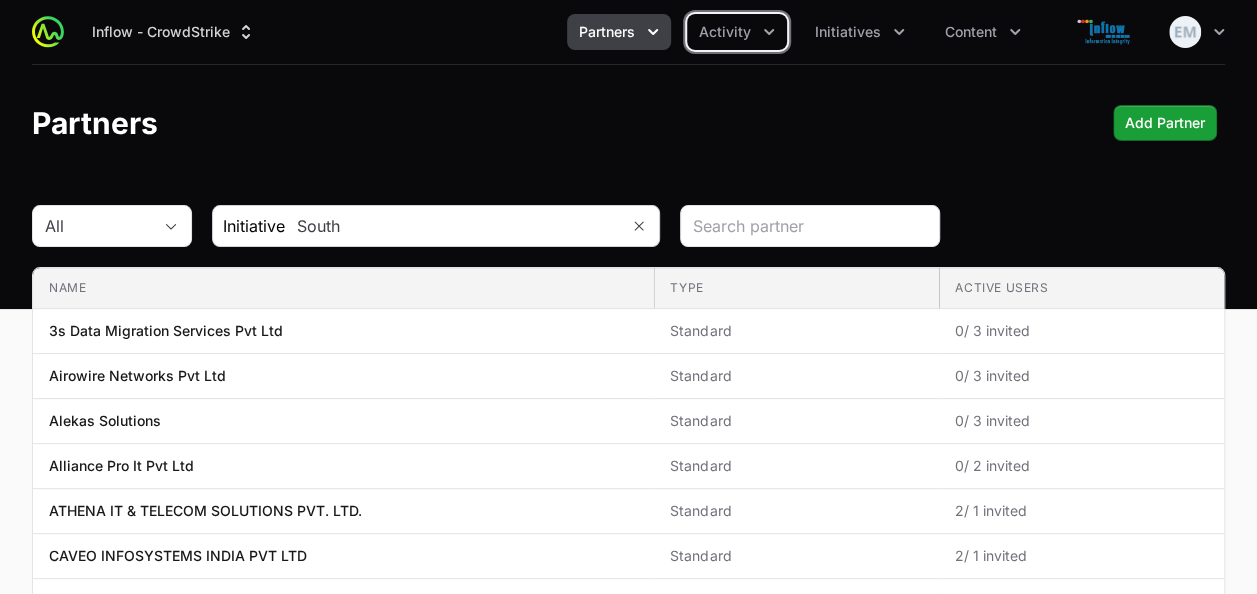 click on "Partners" 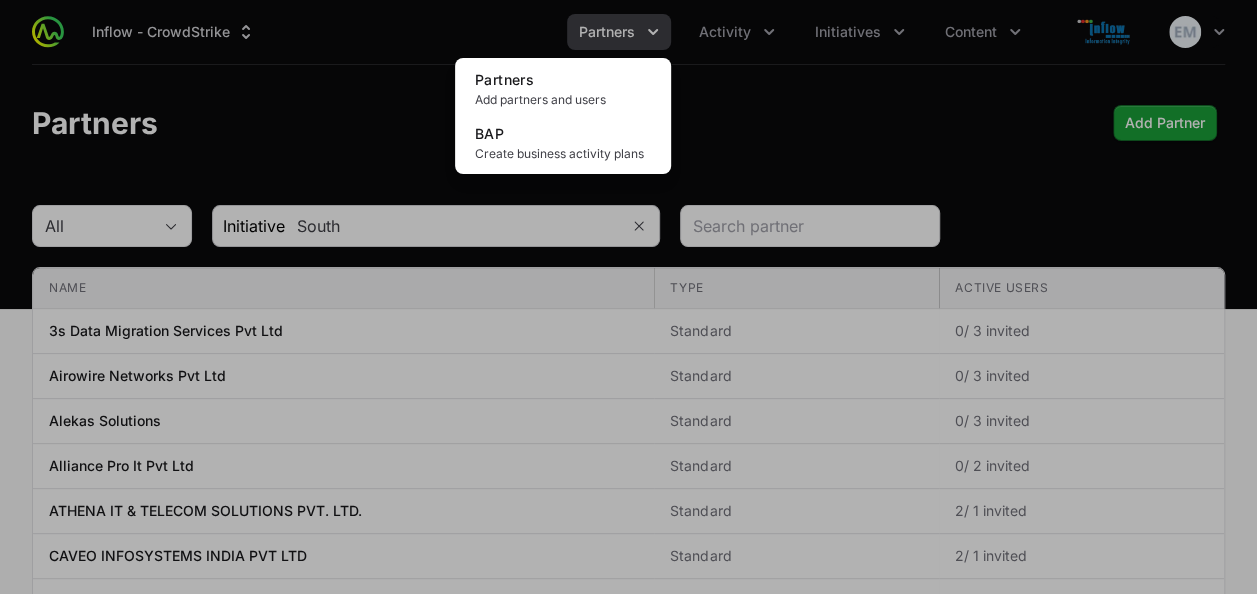 click 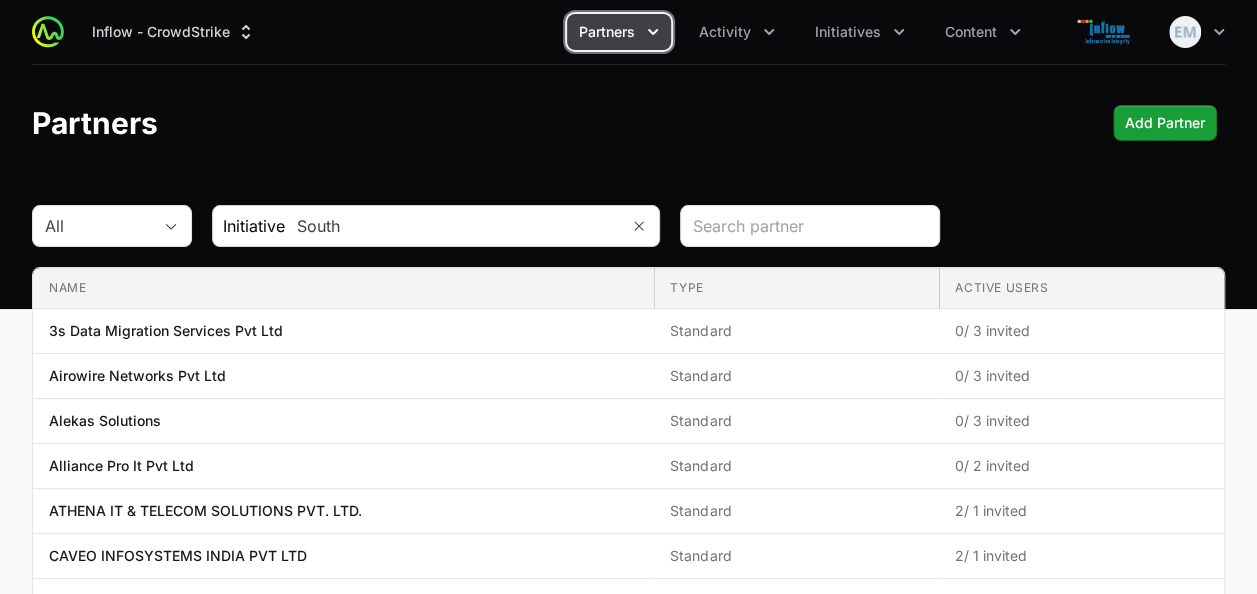 click on "Initiatives" 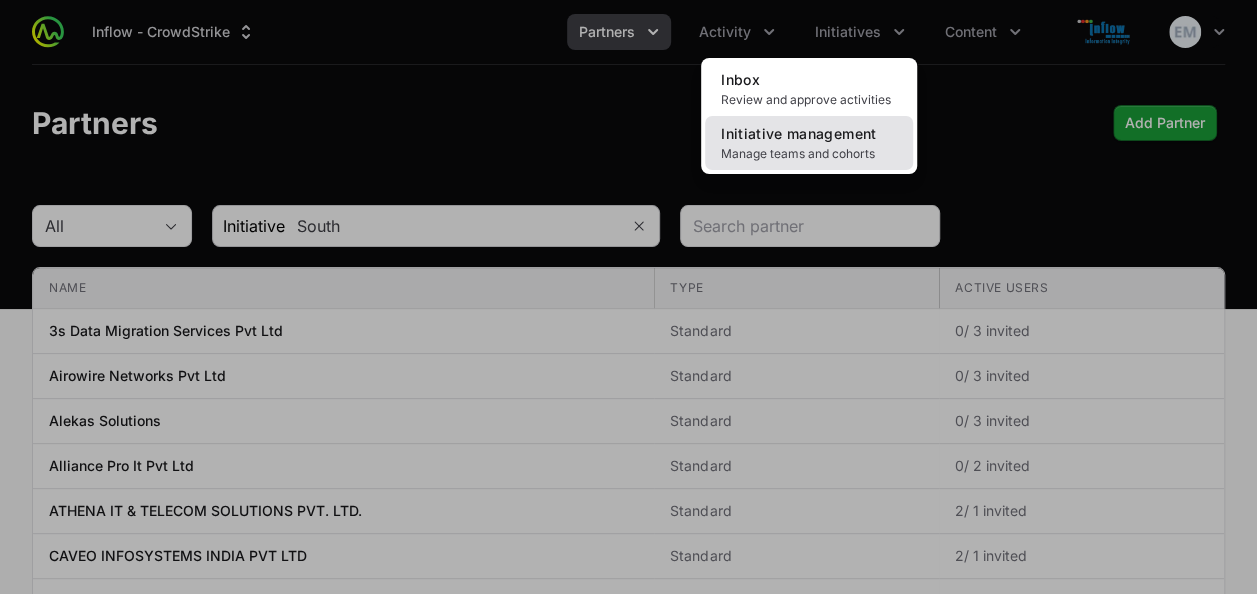 click on "Initiative management" 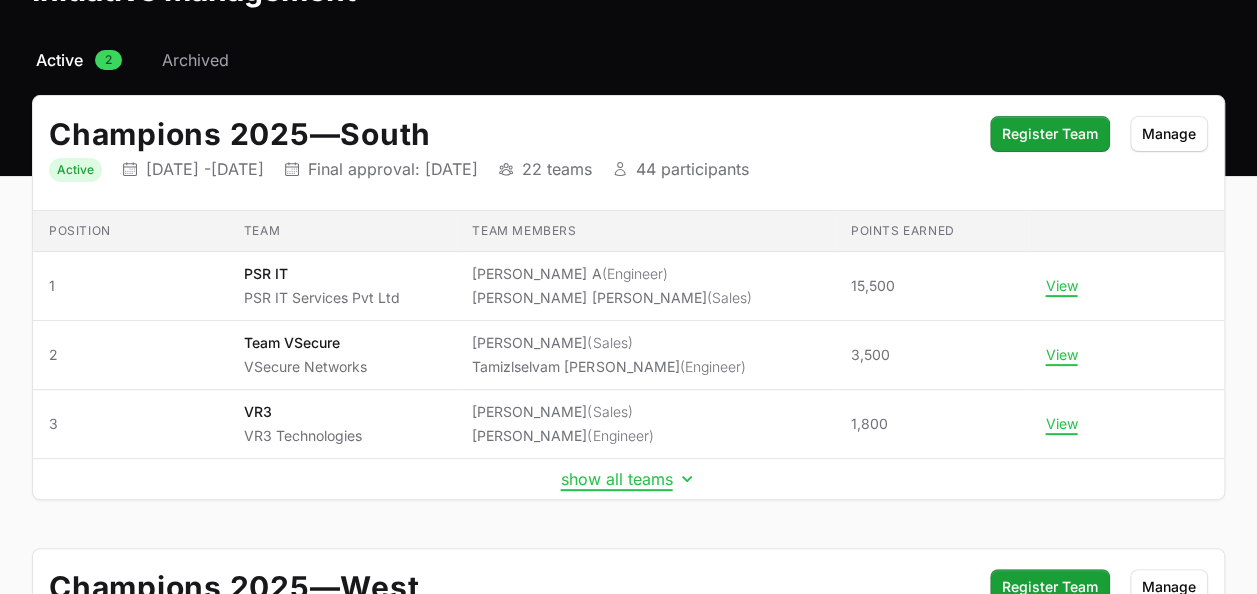 scroll, scrollTop: 132, scrollLeft: 0, axis: vertical 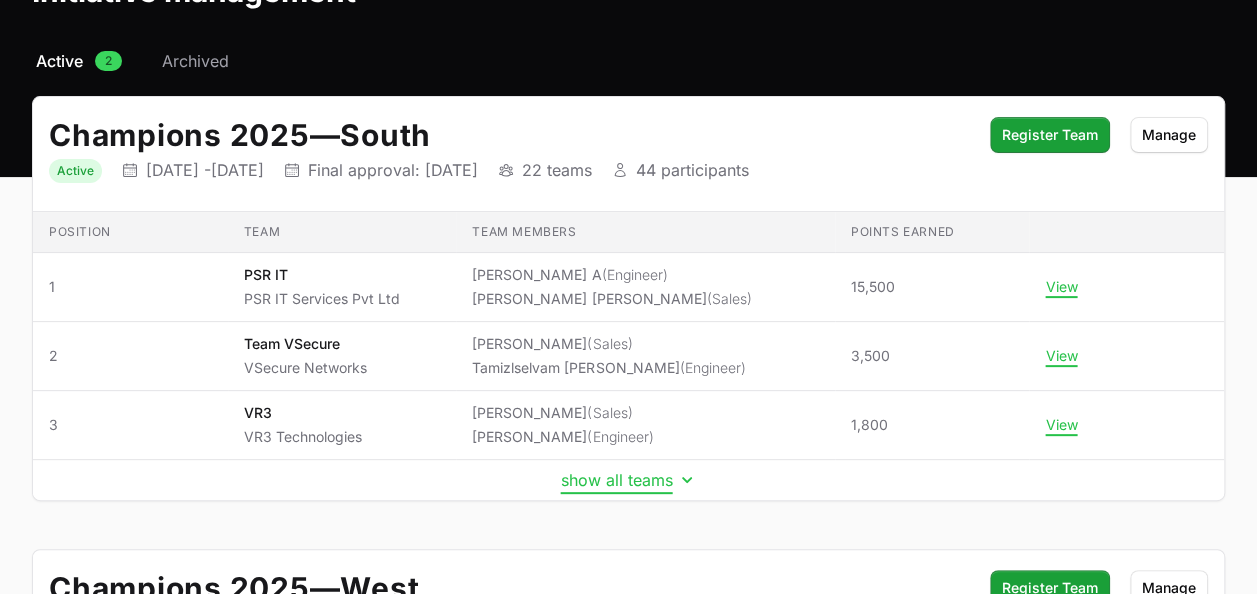 click on "show all teams" 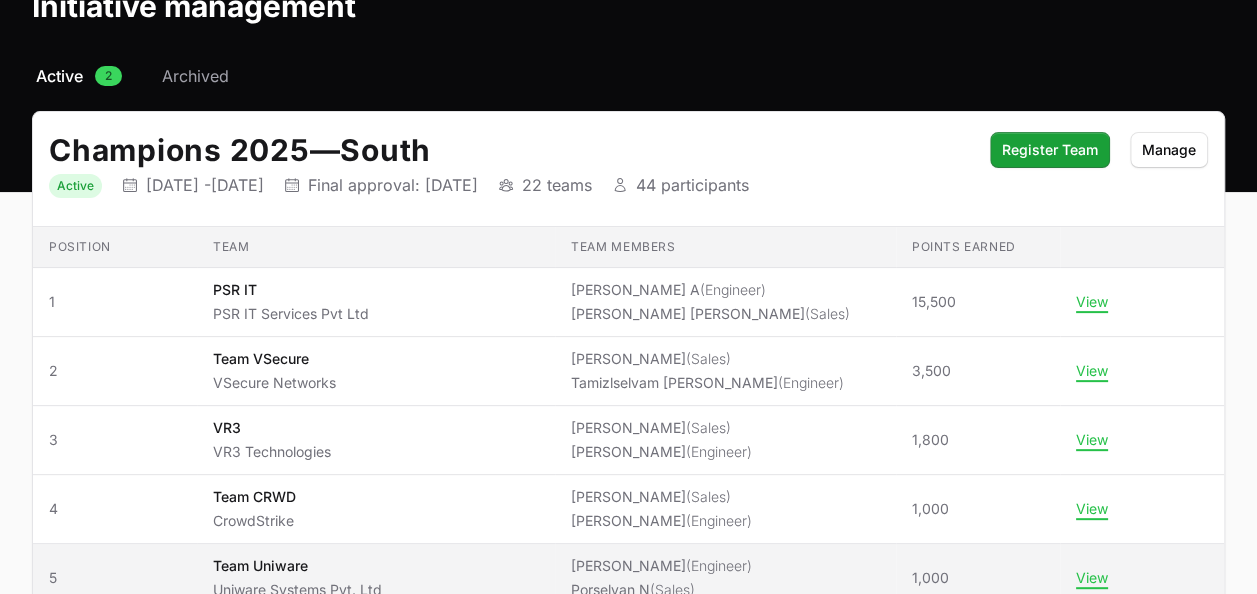 scroll, scrollTop: 114, scrollLeft: 0, axis: vertical 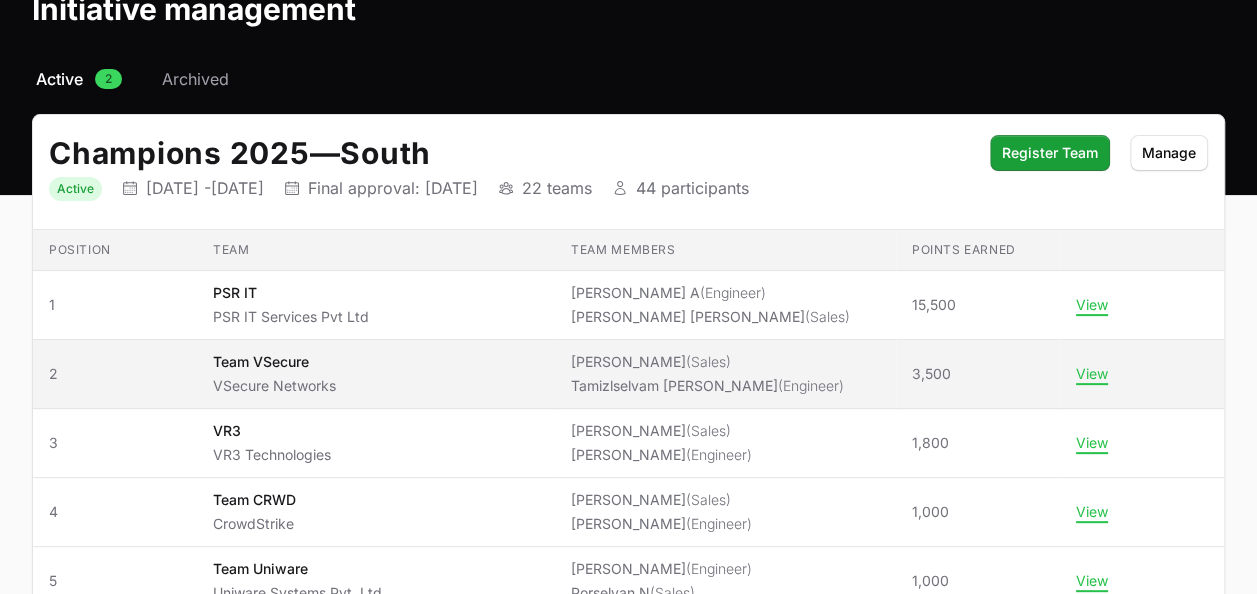 click on "Team VSecure" 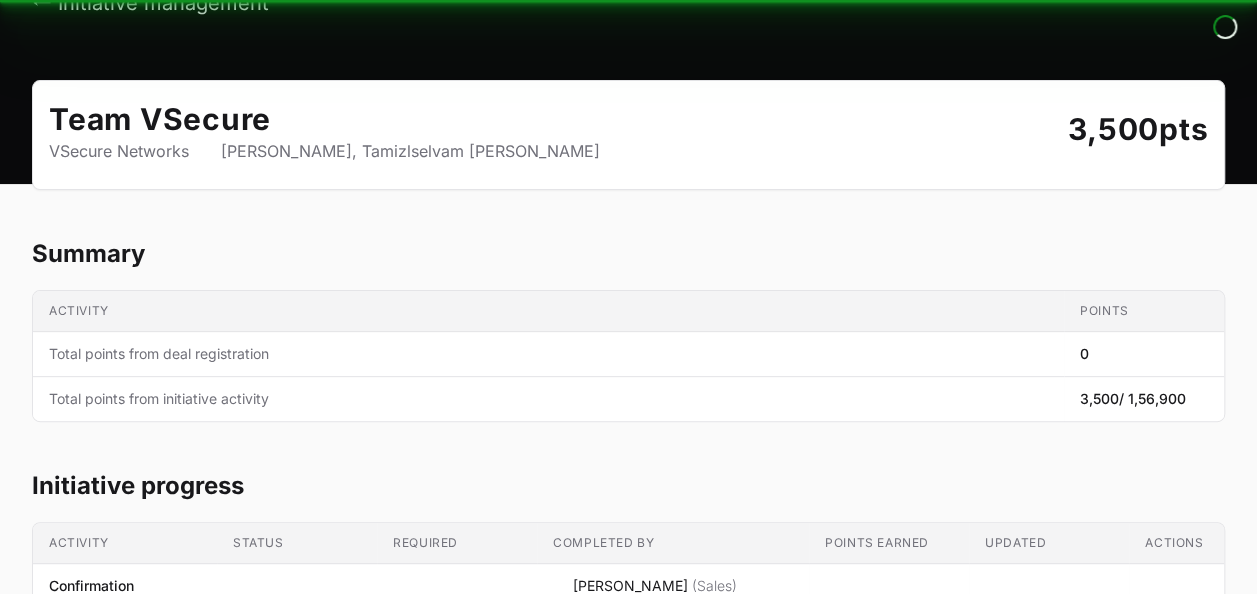 scroll, scrollTop: 0, scrollLeft: 0, axis: both 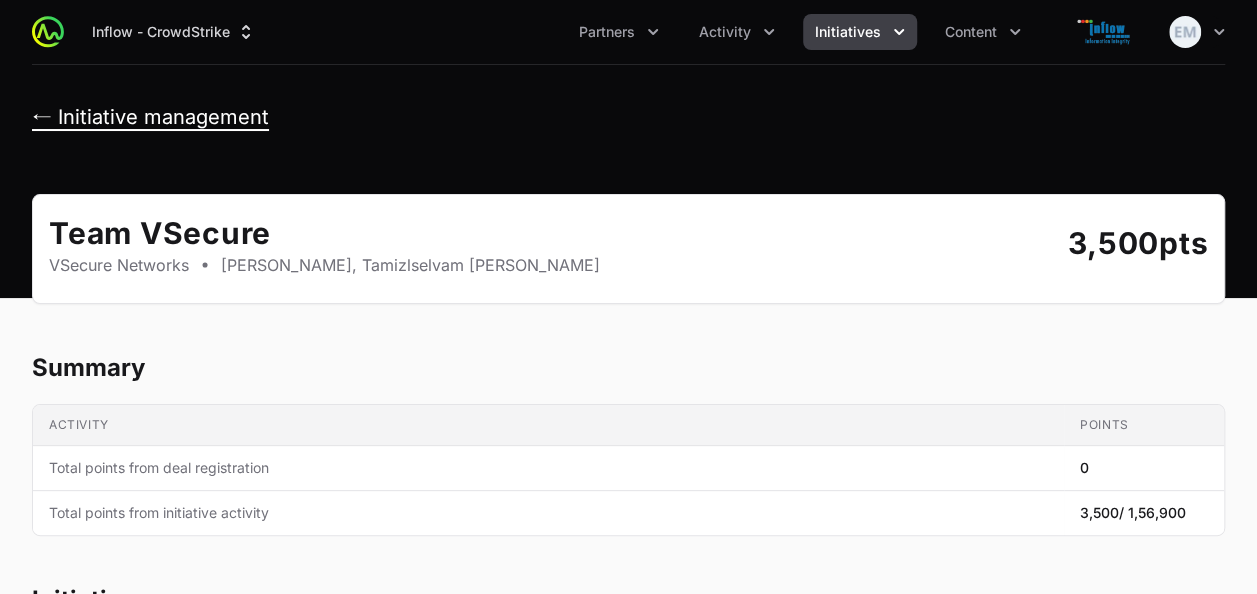 click on "← Initiative management" 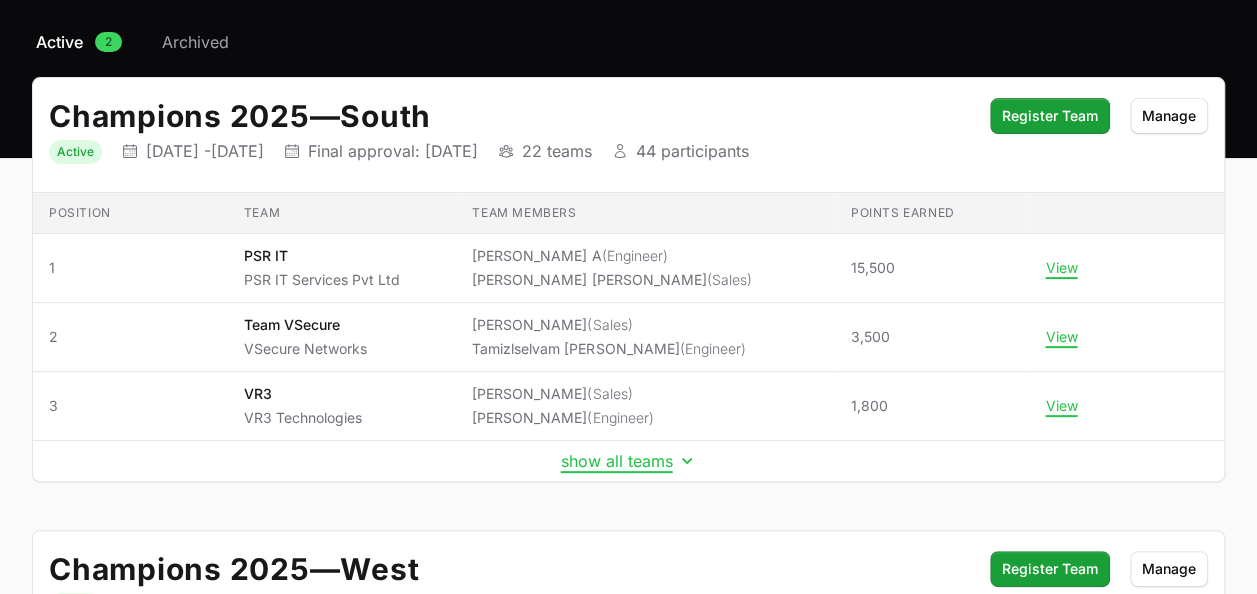 scroll, scrollTop: 152, scrollLeft: 0, axis: vertical 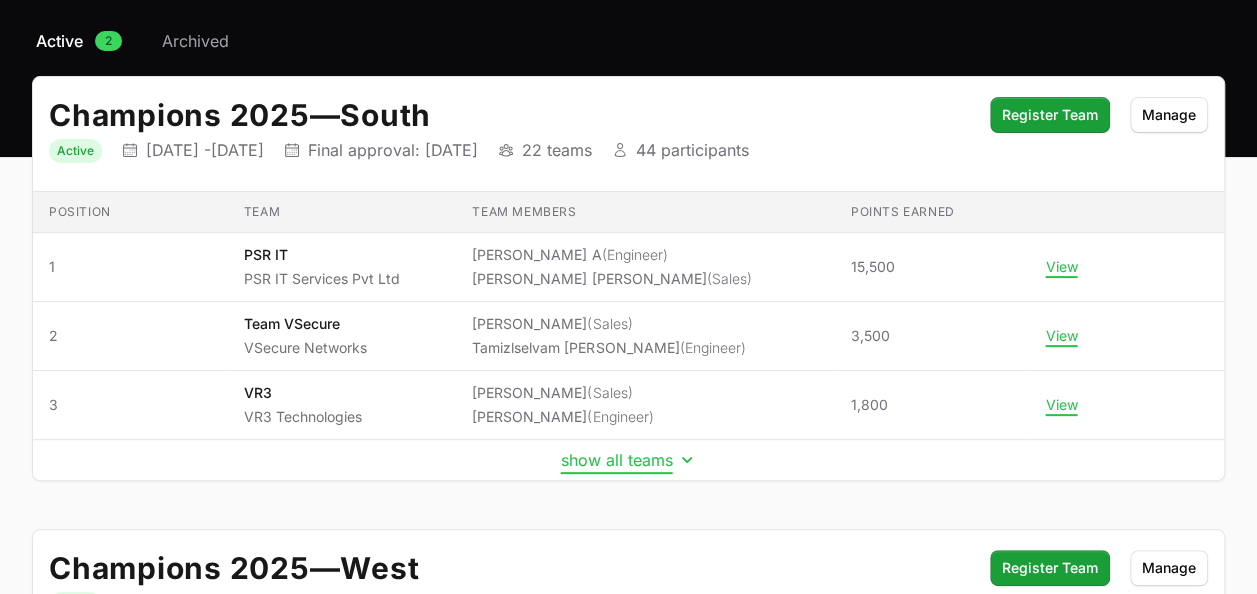click on "show all teams" 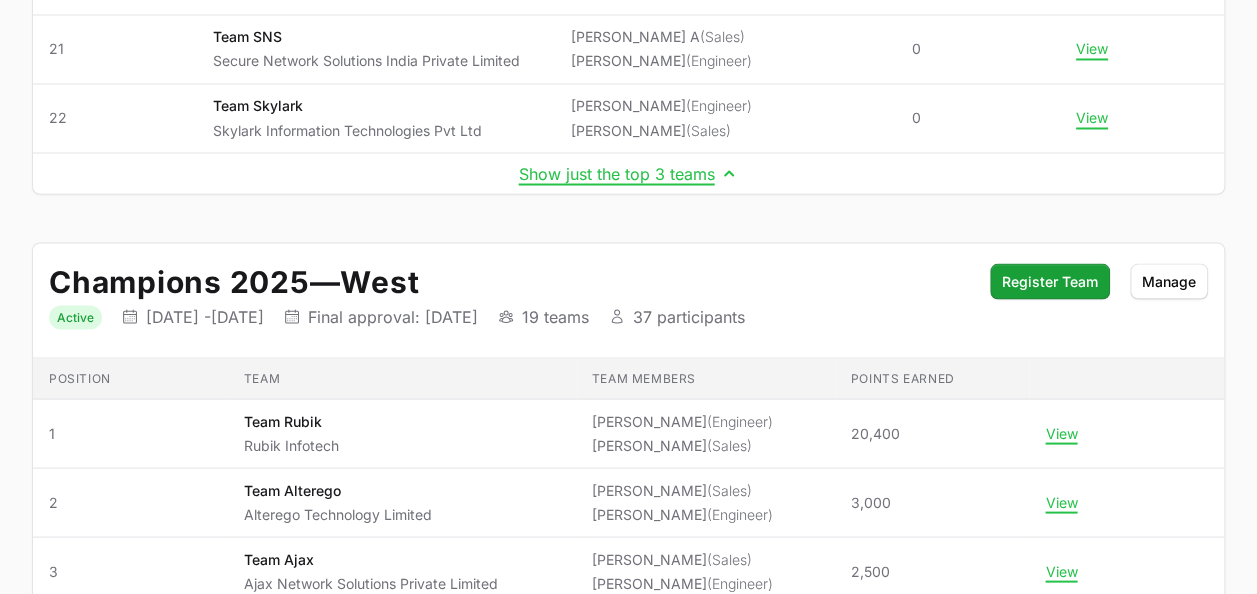 scroll, scrollTop: 1755, scrollLeft: 0, axis: vertical 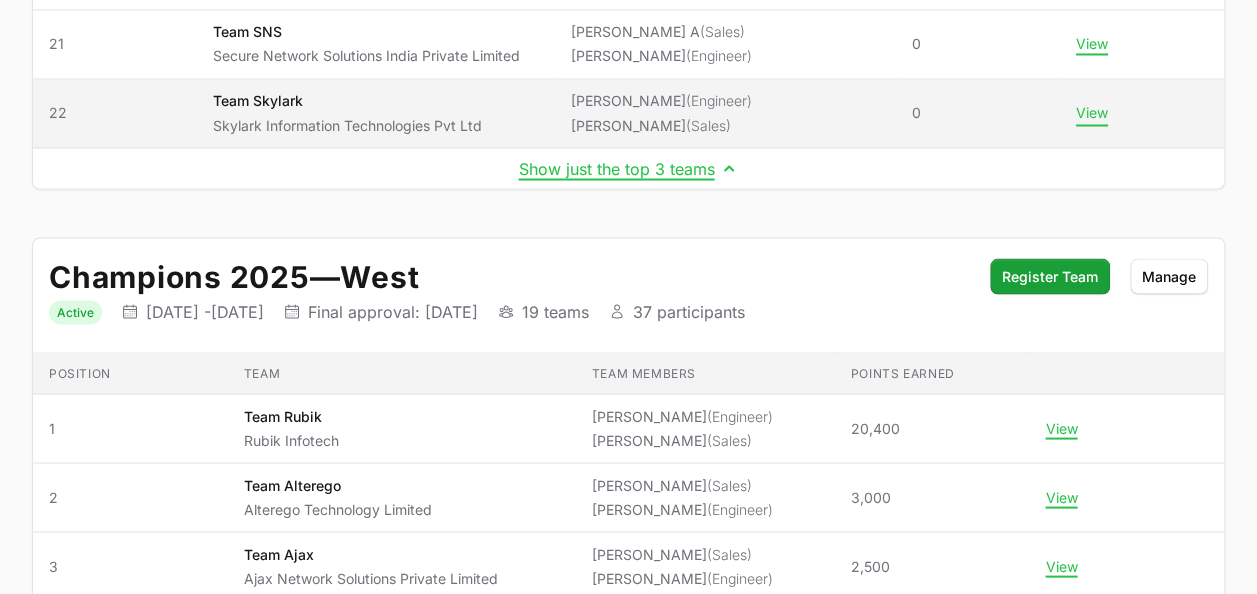 click on "View" 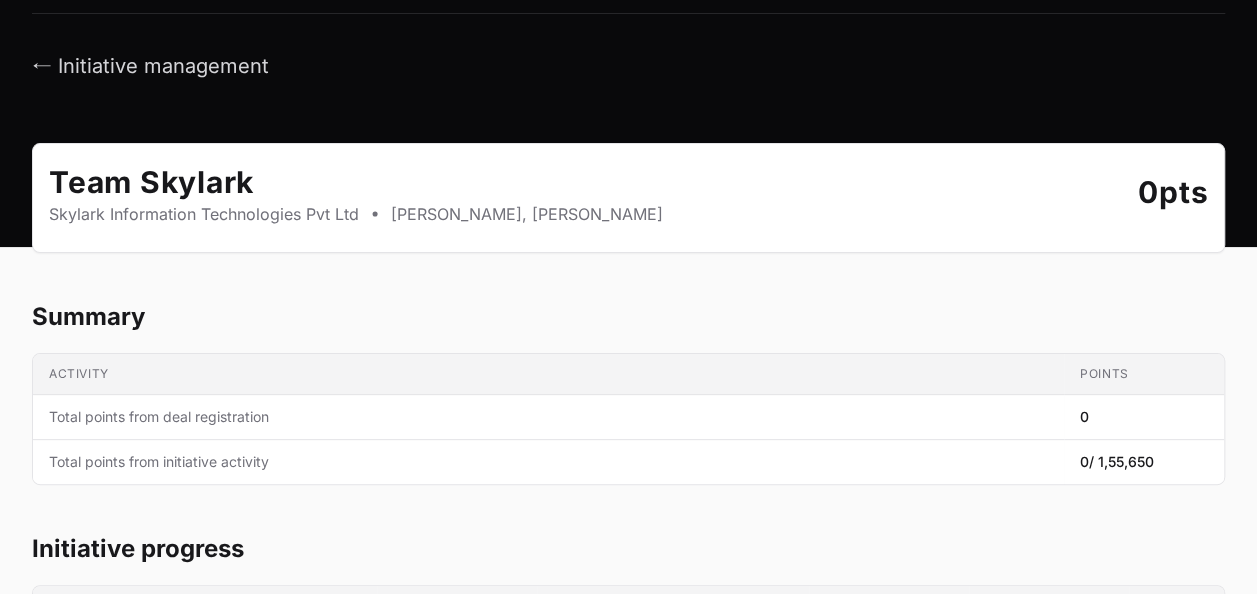 scroll, scrollTop: 0, scrollLeft: 0, axis: both 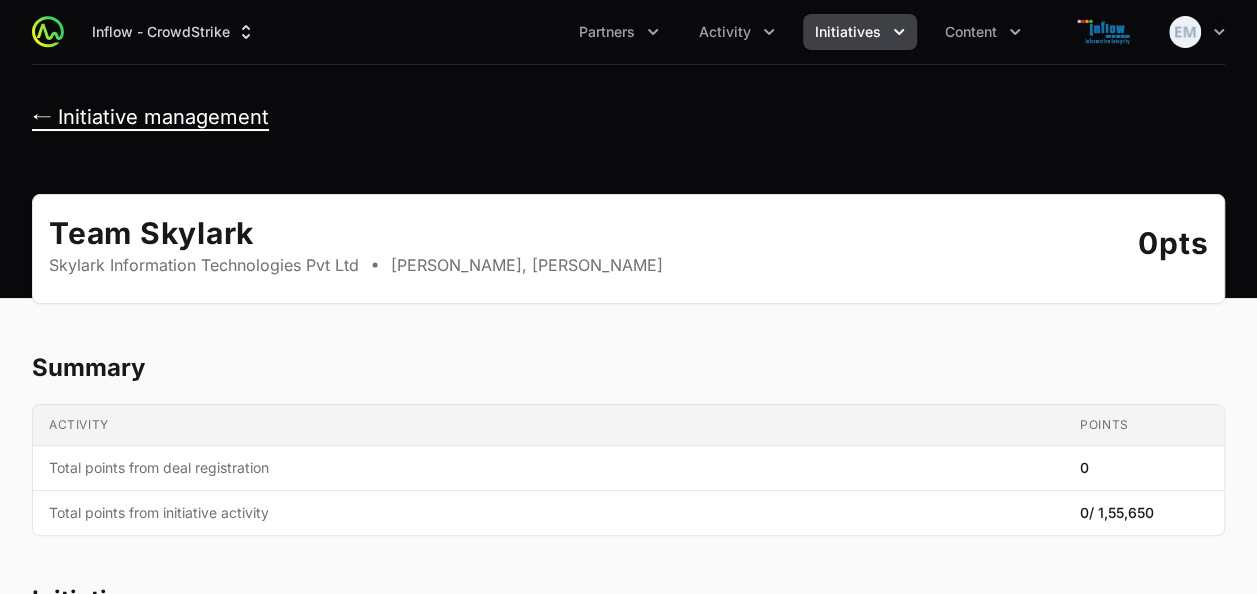 click on "← Initiative management" 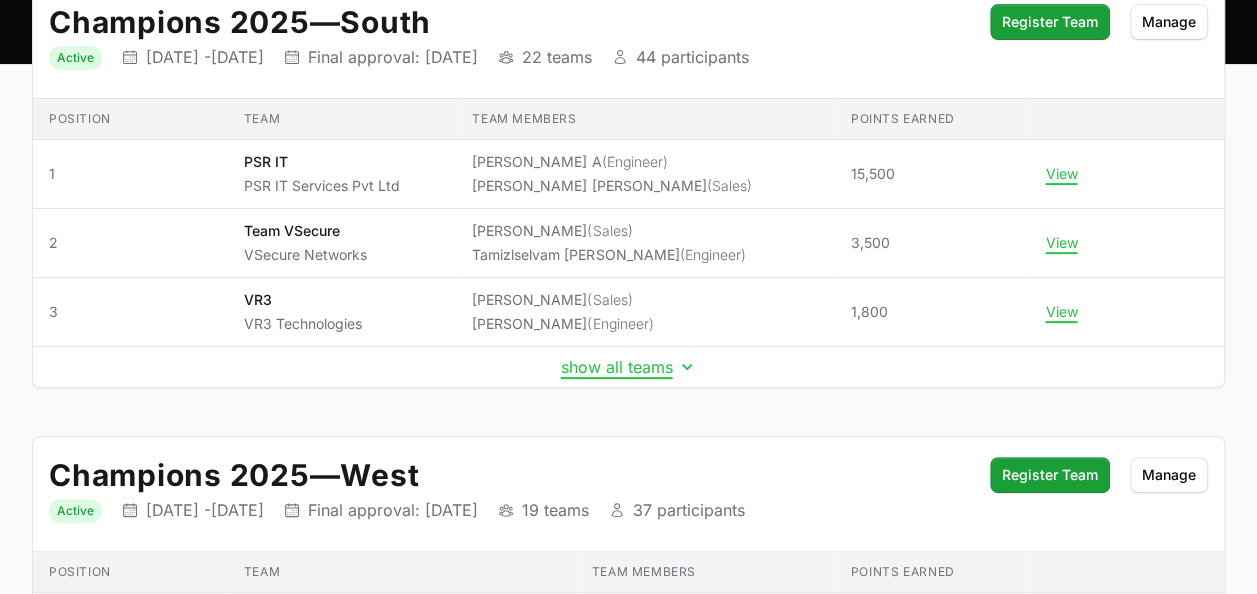 scroll, scrollTop: 246, scrollLeft: 0, axis: vertical 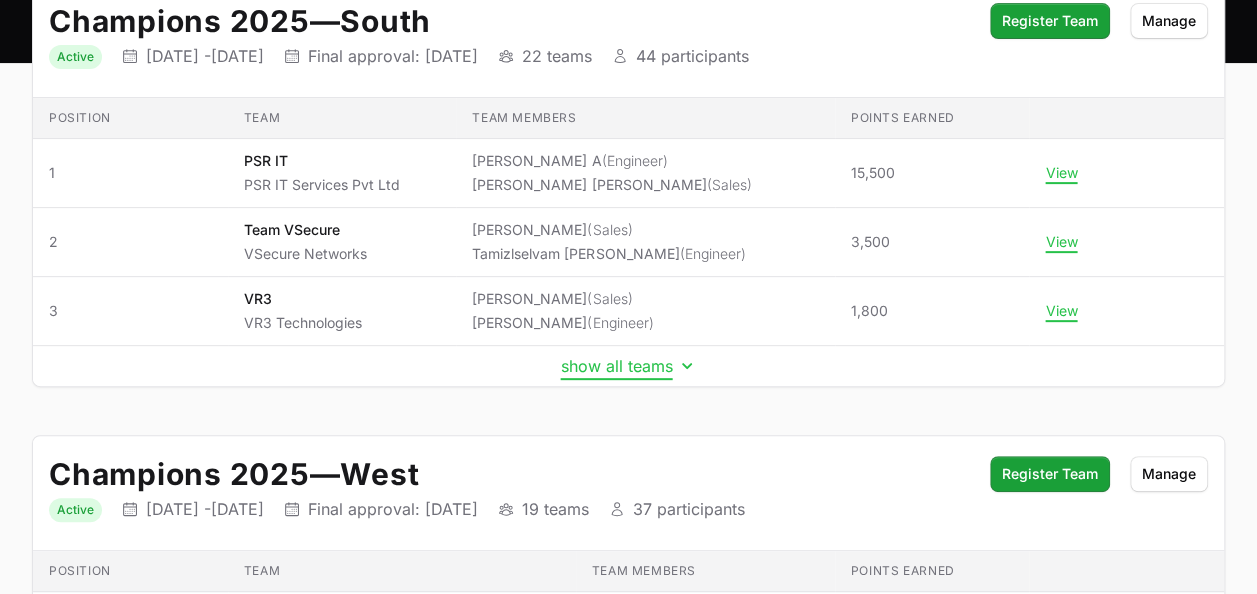click on "show all teams" 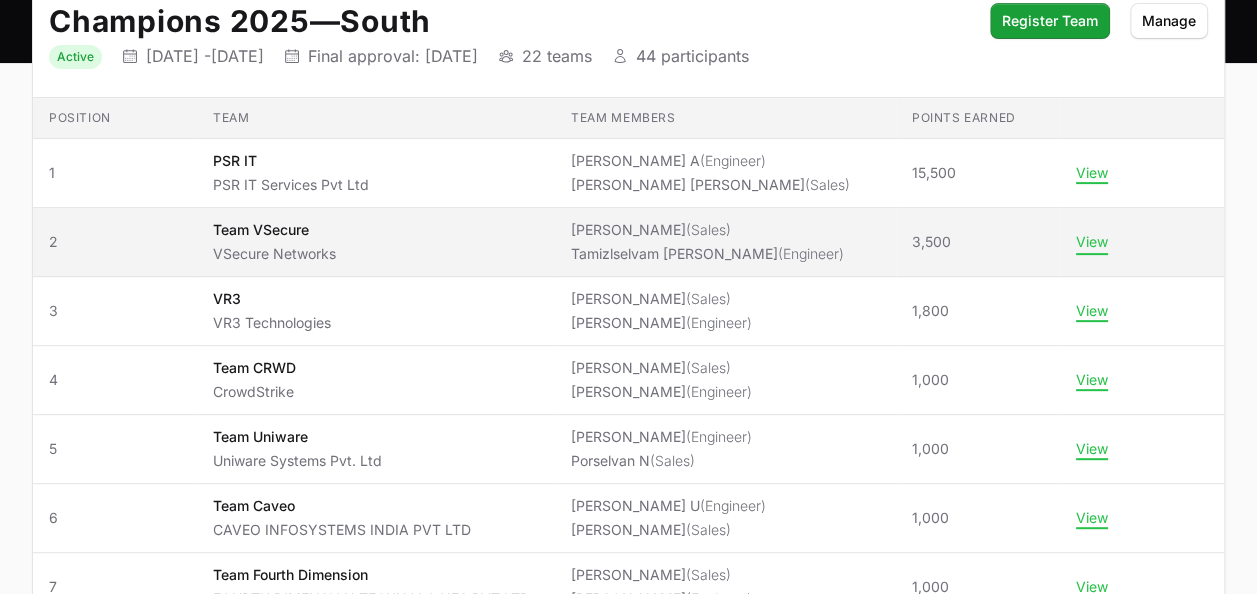 click on "View" 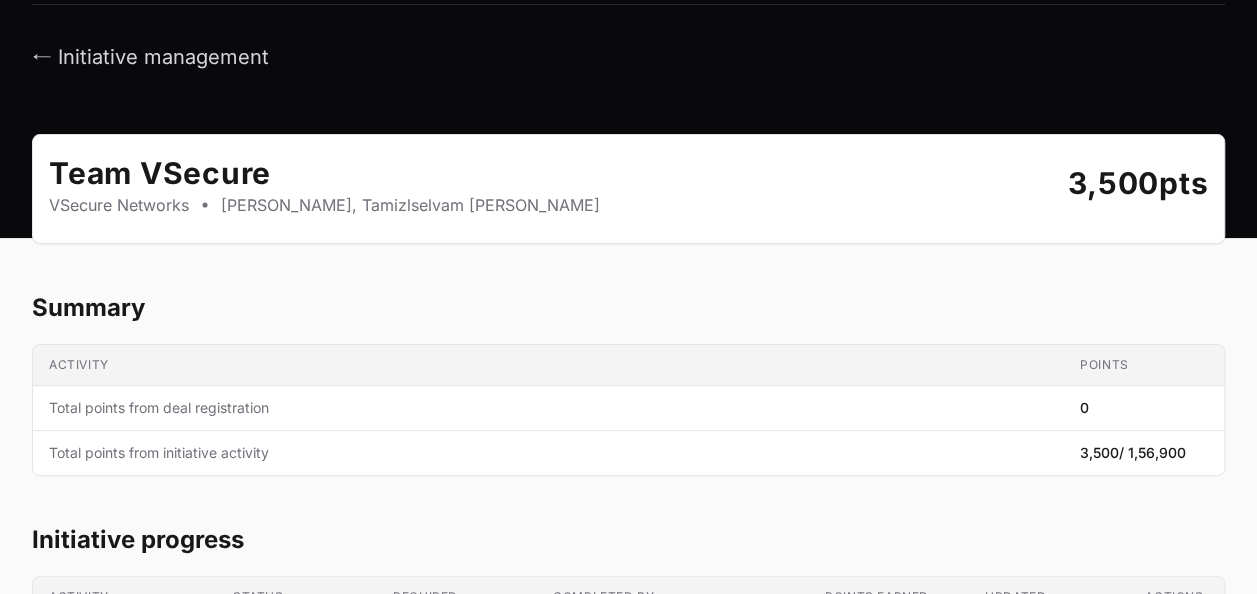 scroll, scrollTop: 0, scrollLeft: 0, axis: both 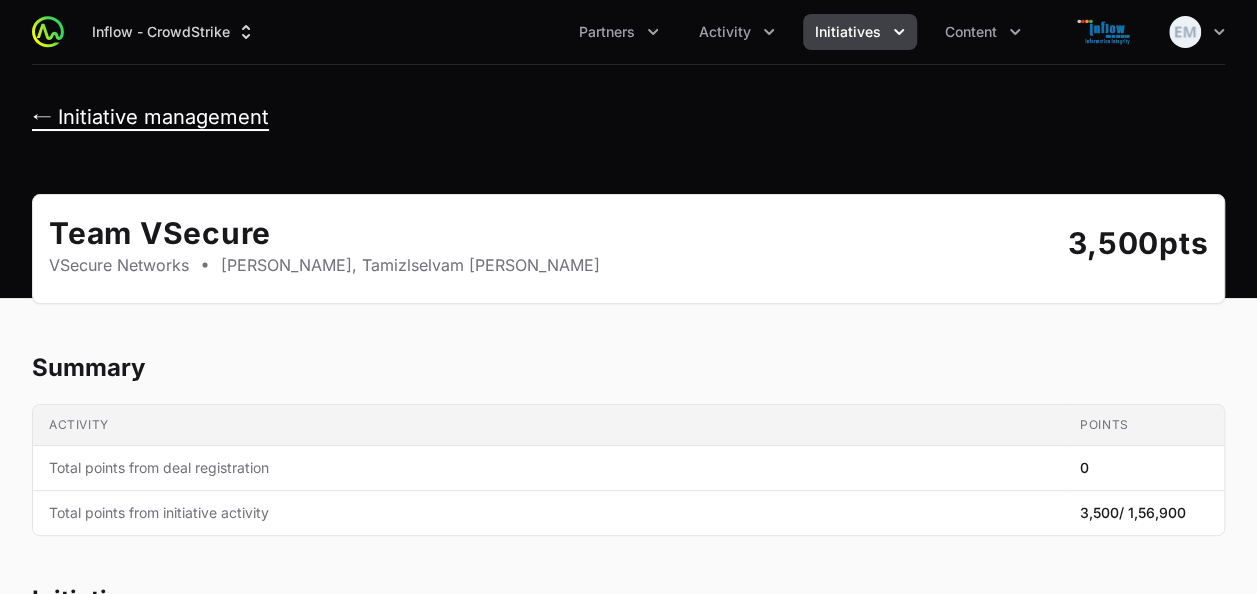 click on "← Initiative management" 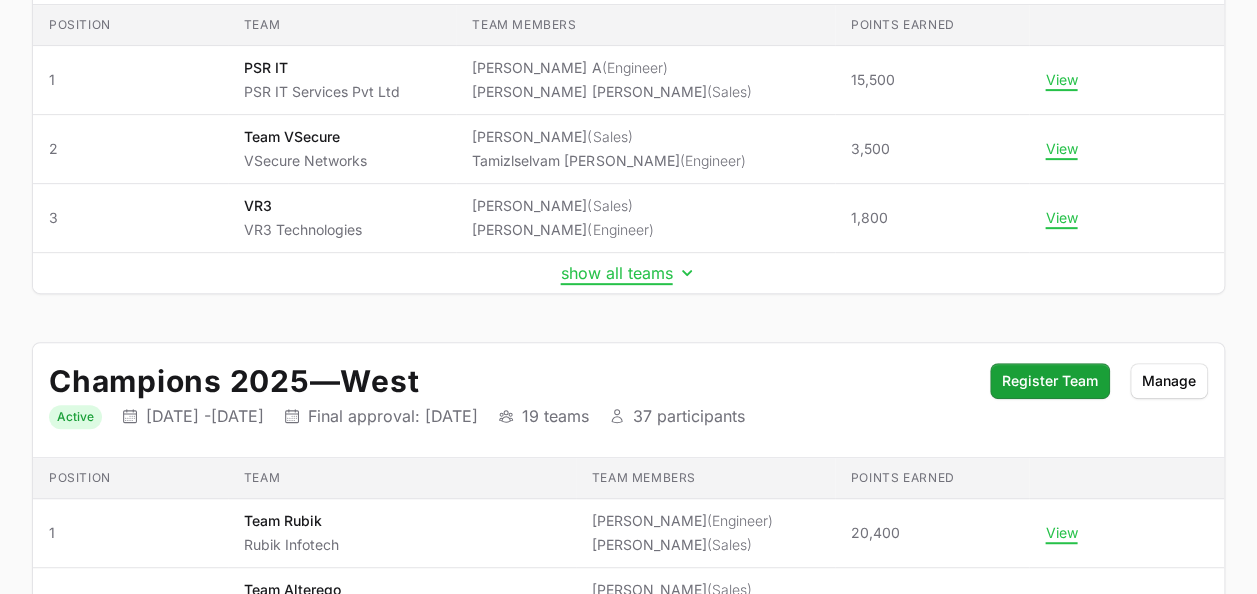 scroll, scrollTop: 341, scrollLeft: 0, axis: vertical 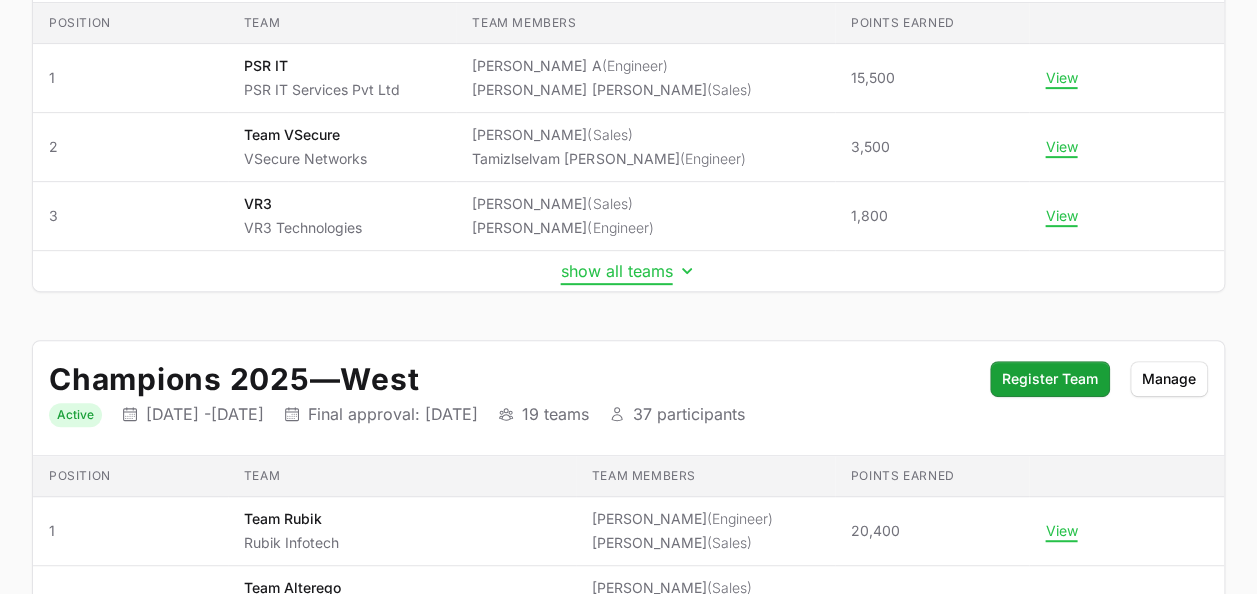 click on "show all teams" 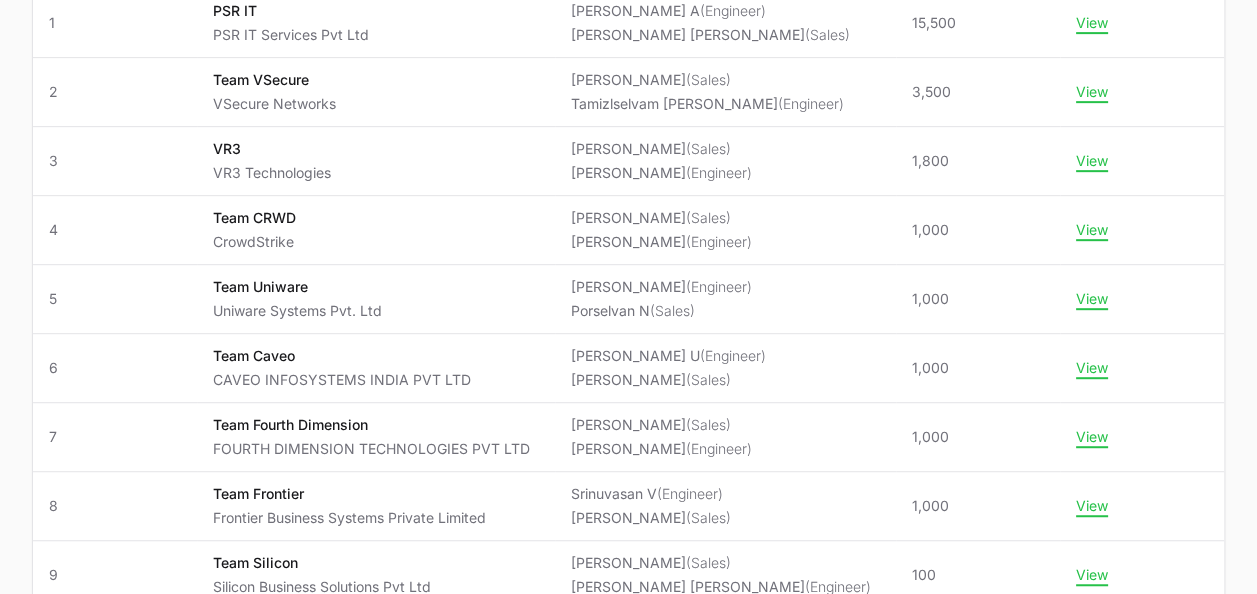 scroll, scrollTop: 399, scrollLeft: 0, axis: vertical 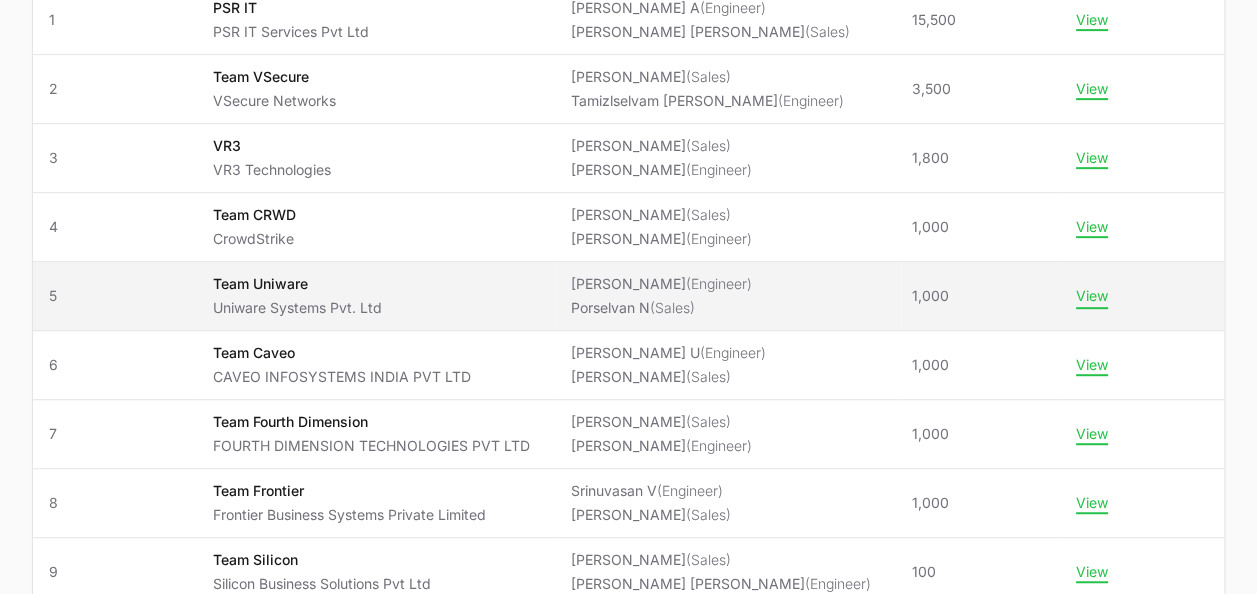 click on "View" 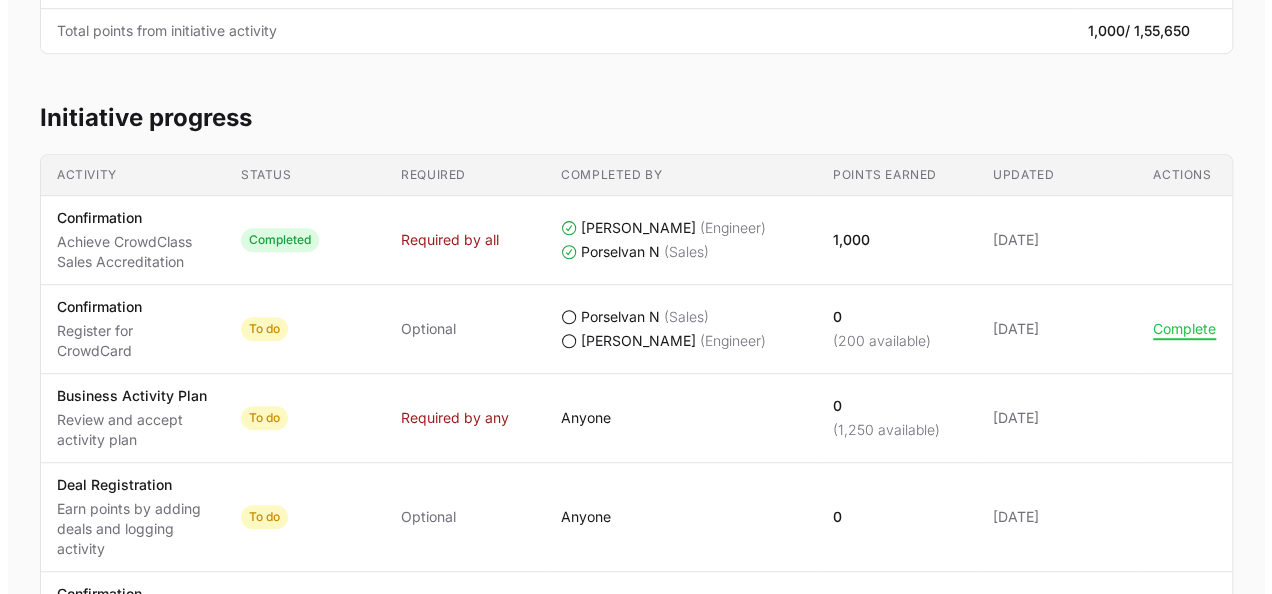 scroll, scrollTop: 491, scrollLeft: 0, axis: vertical 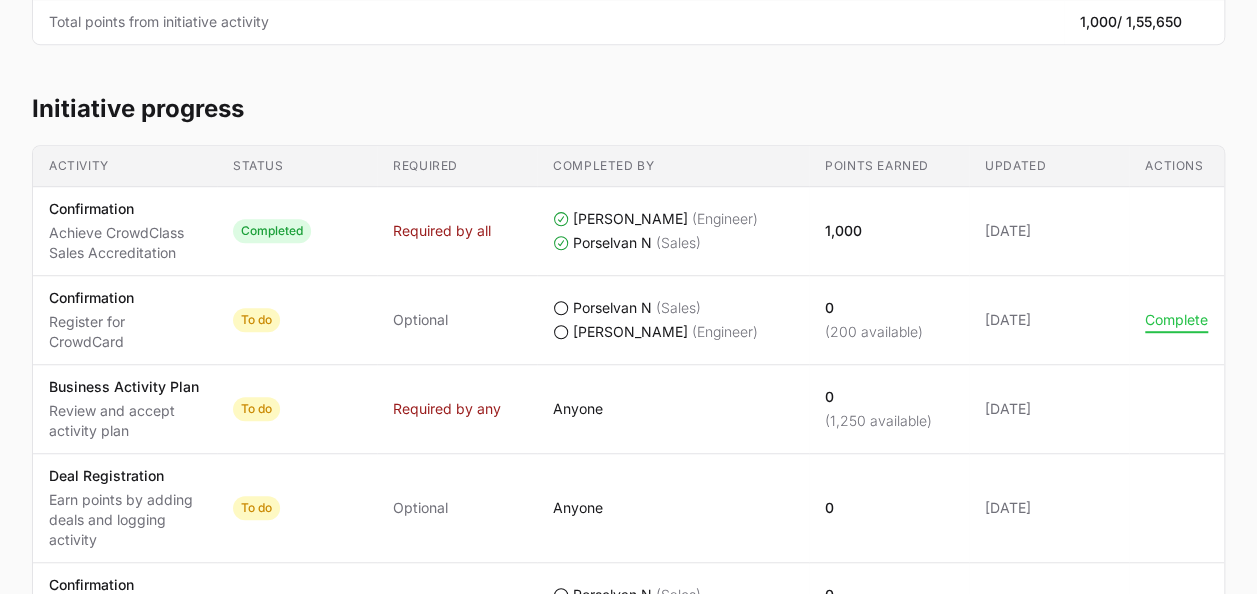 click on "Complete" 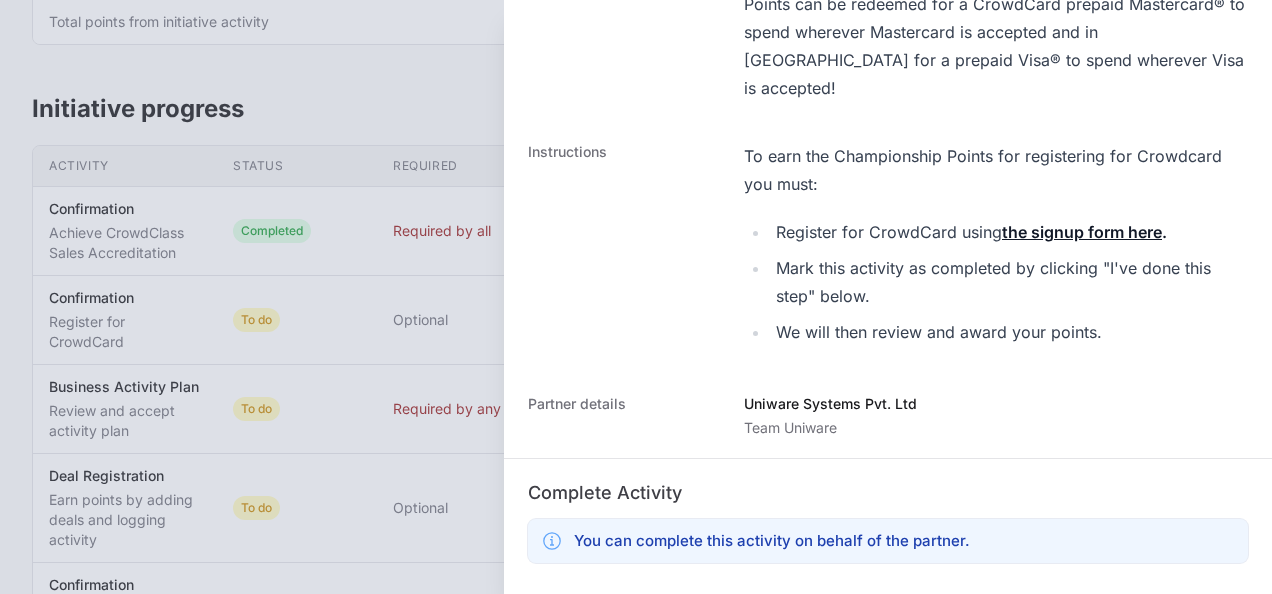 scroll, scrollTop: 688, scrollLeft: 0, axis: vertical 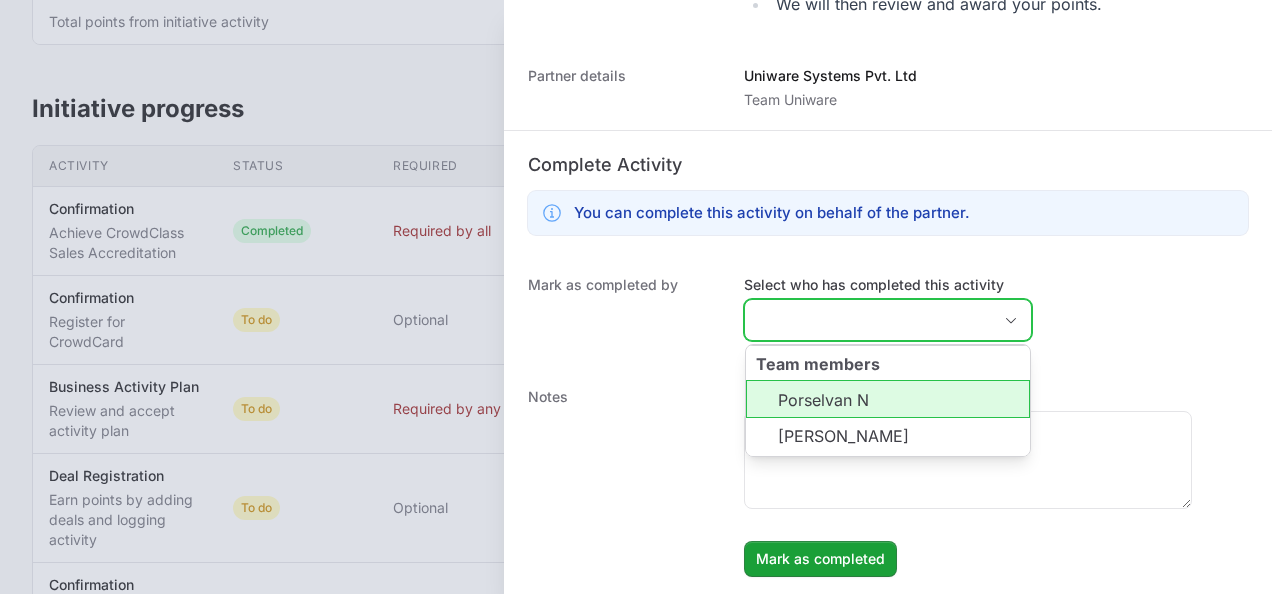 click on "Select who has completed this activity" at bounding box center (868, 320) 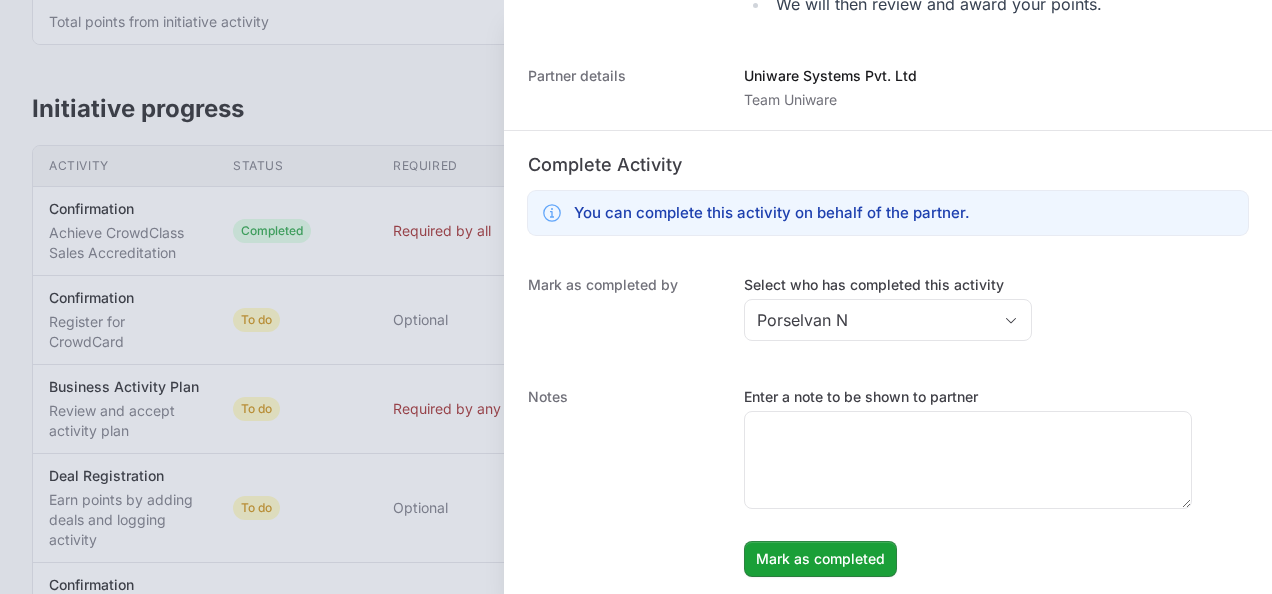 click on "Mark as completed by Select who has completed this activity Porselvan N" 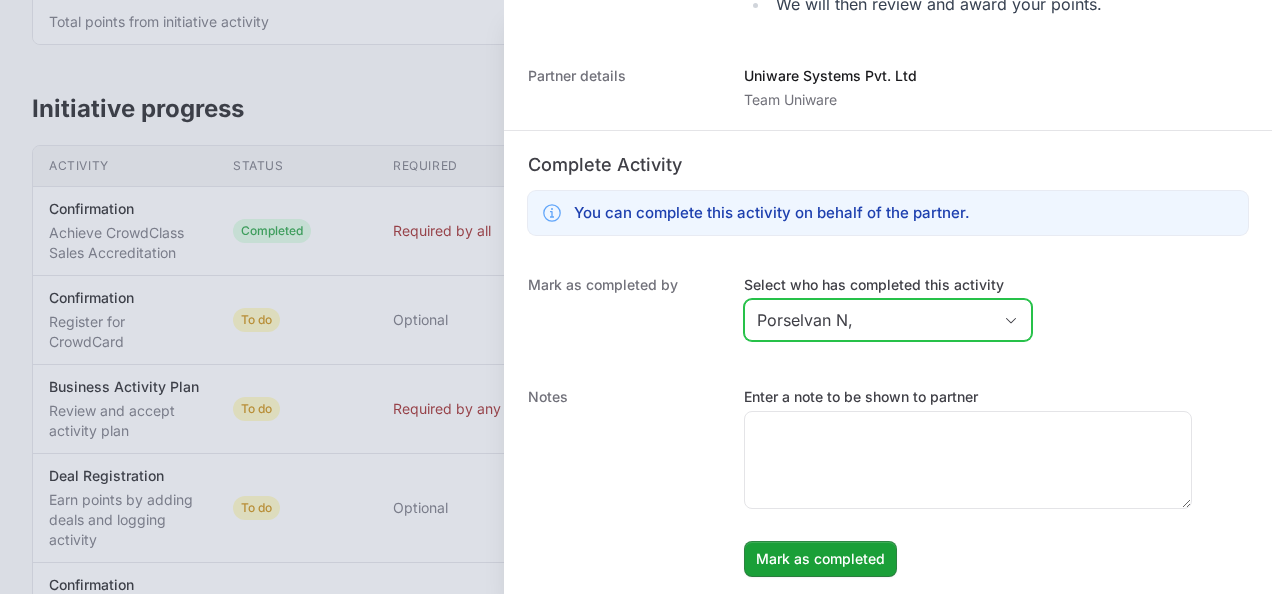 click on "Porselvan N," at bounding box center (868, 320) 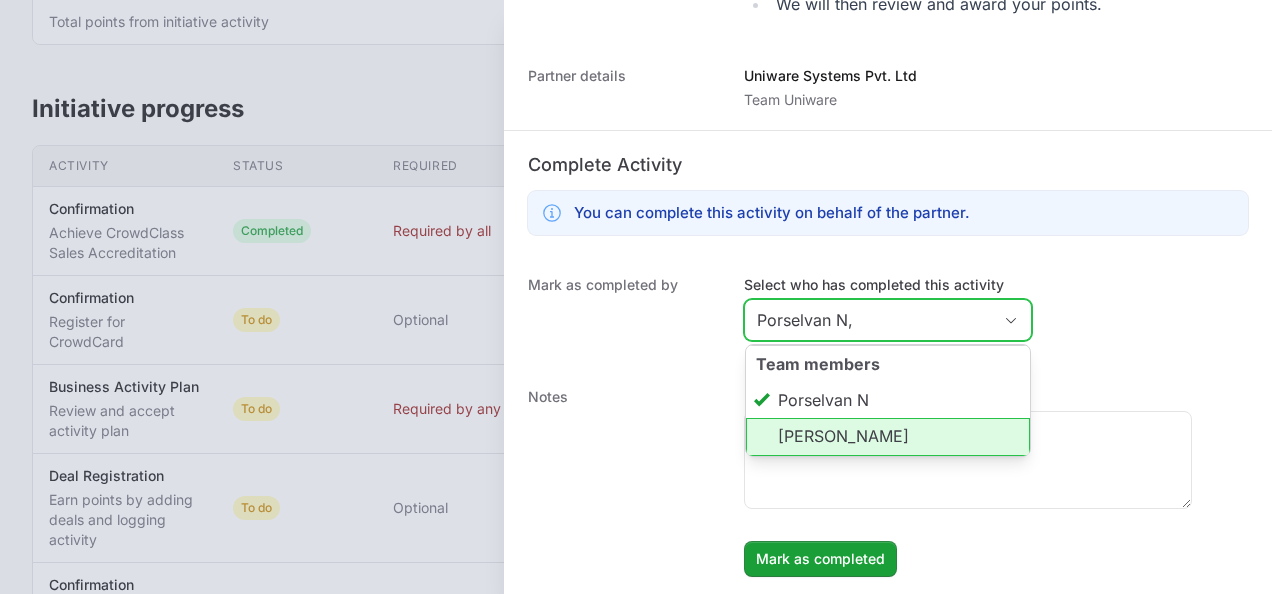 click on "[PERSON_NAME]" 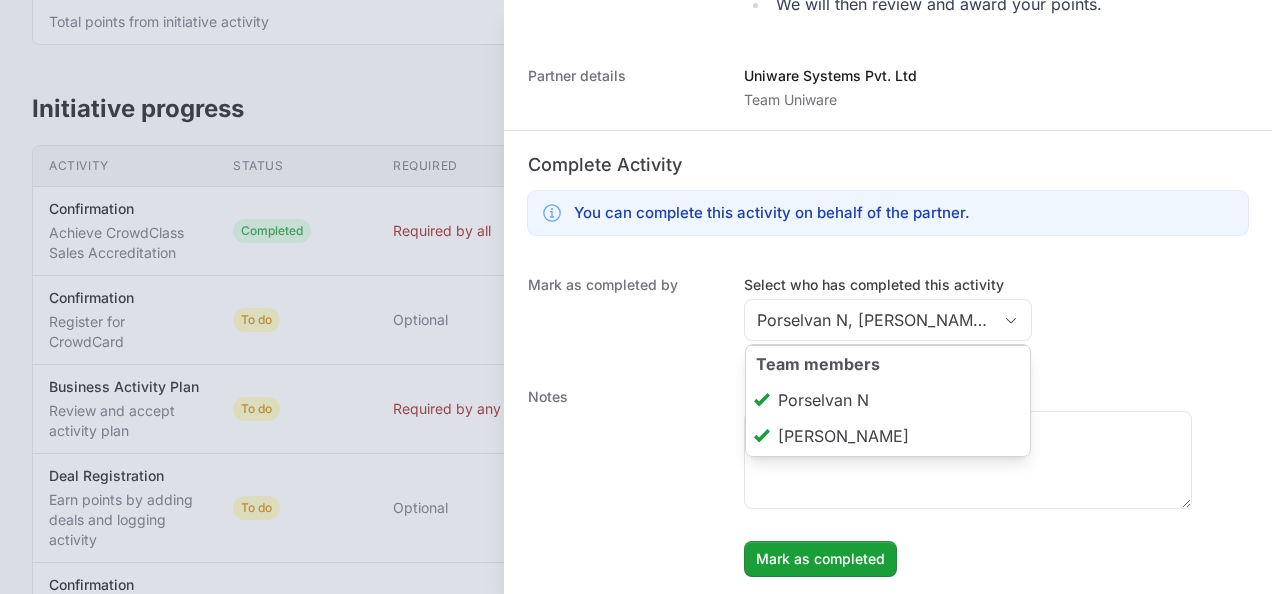 type on "Porselvan N, [PERSON_NAME]" 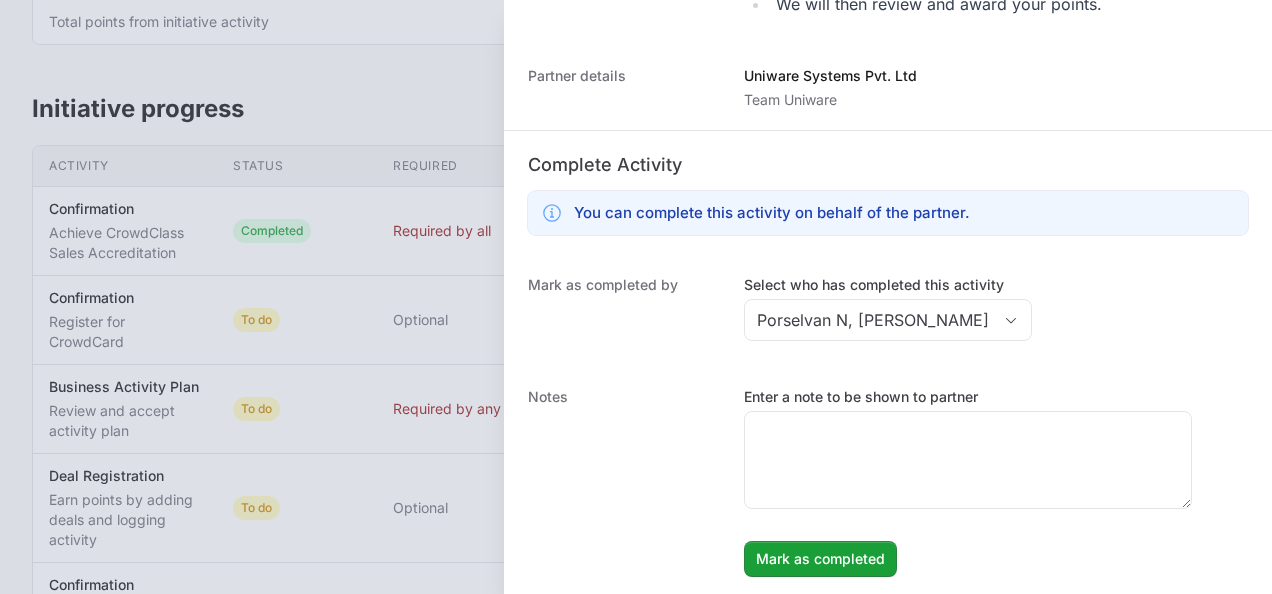 click on "Mark as completed by Select who has completed this activity Porselvan N, [PERSON_NAME]" 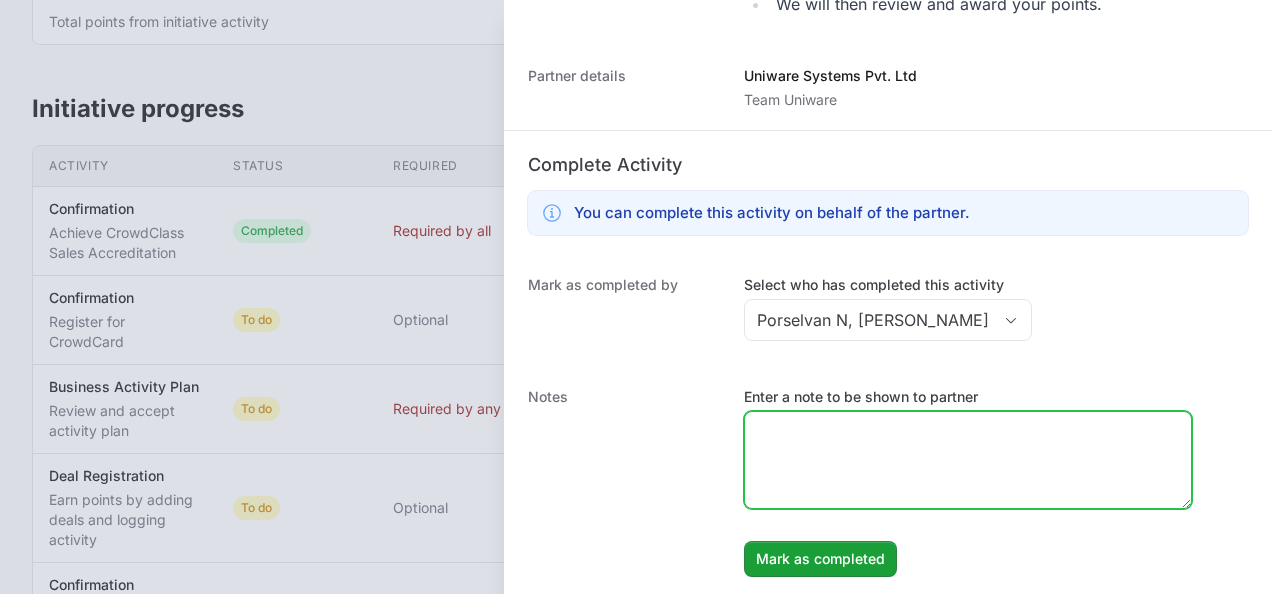 click on "Enter a note to be shown to partner" at bounding box center [968, 460] 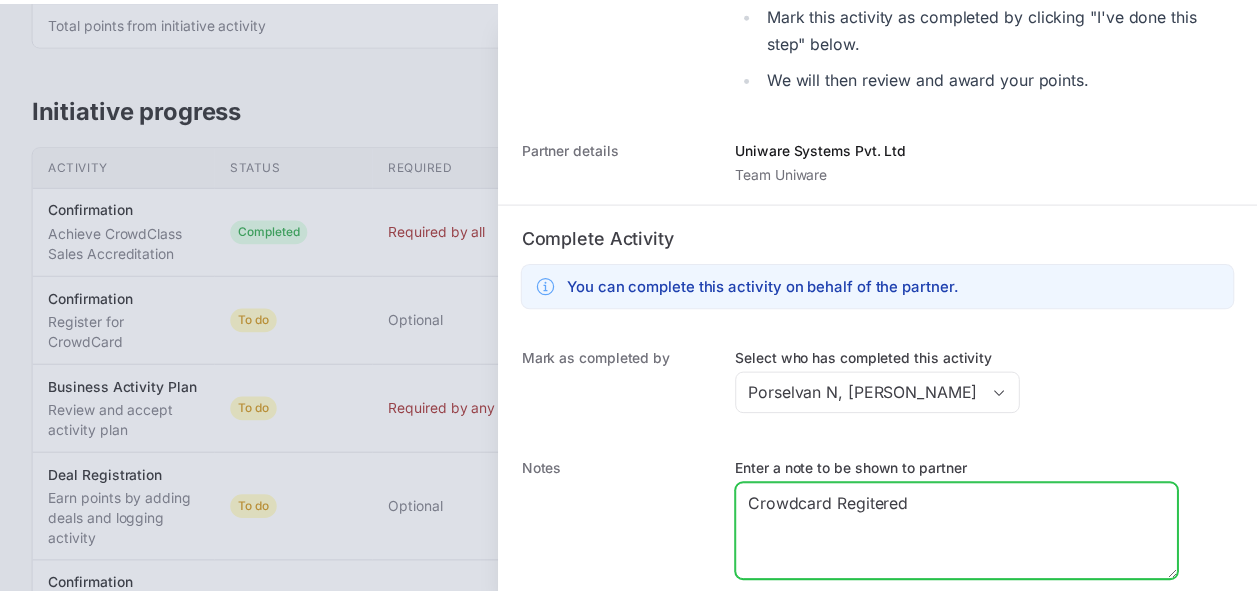 scroll, scrollTop: 688, scrollLeft: 0, axis: vertical 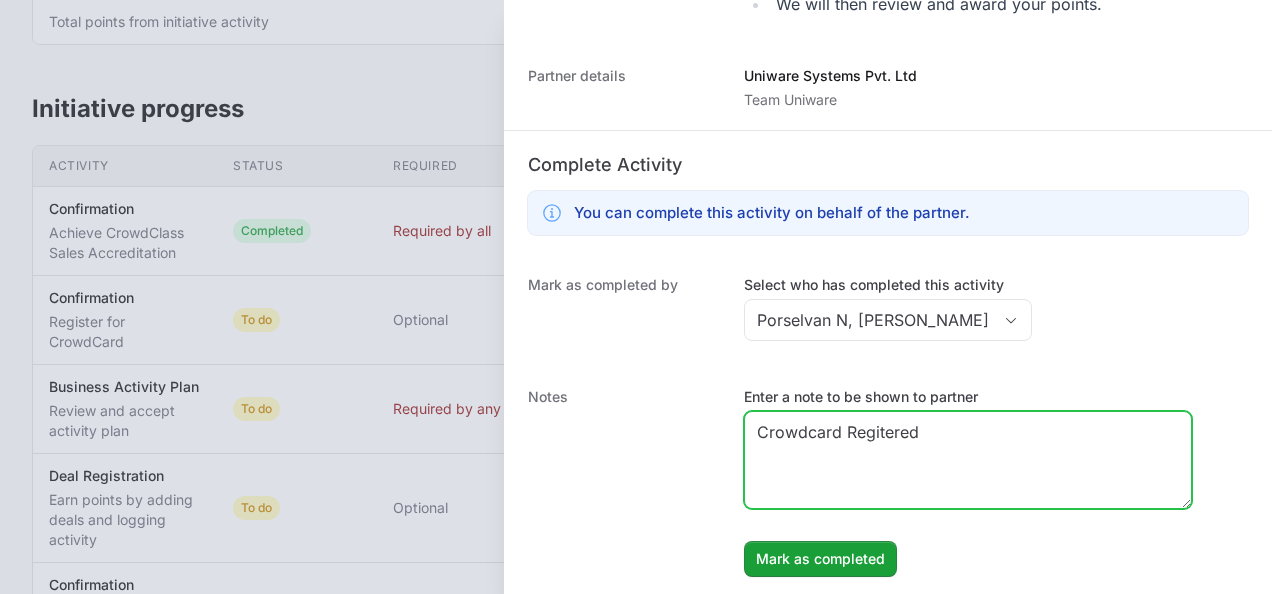 click on "Correct the spelling error Registered" 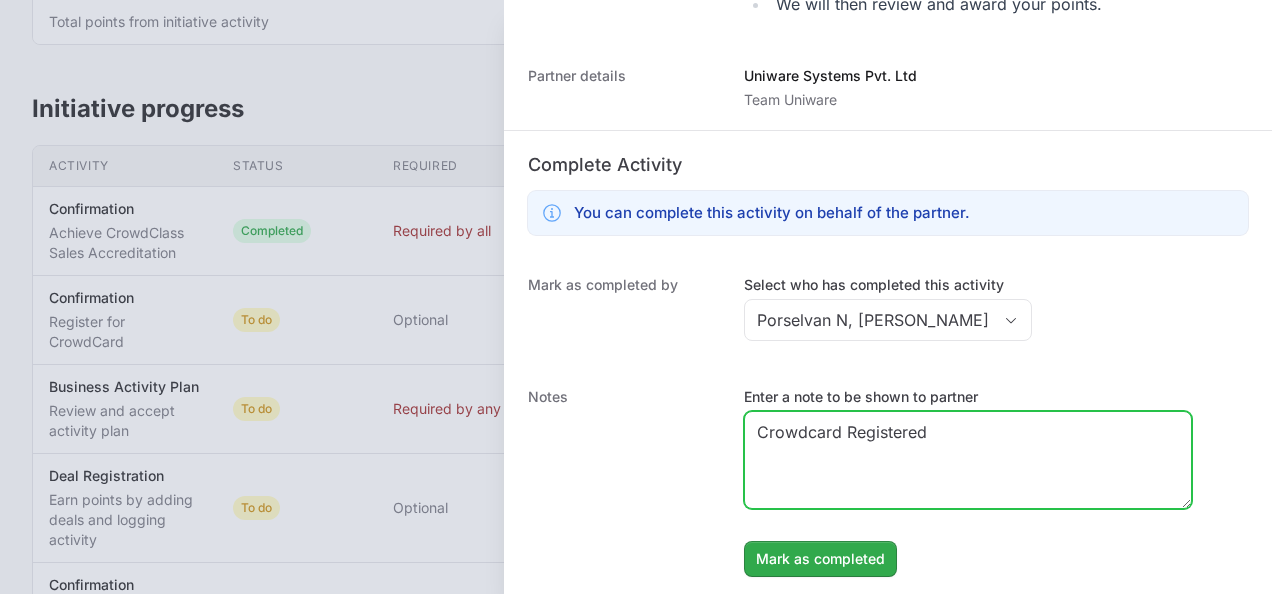 type on "Crowdcard Registered" 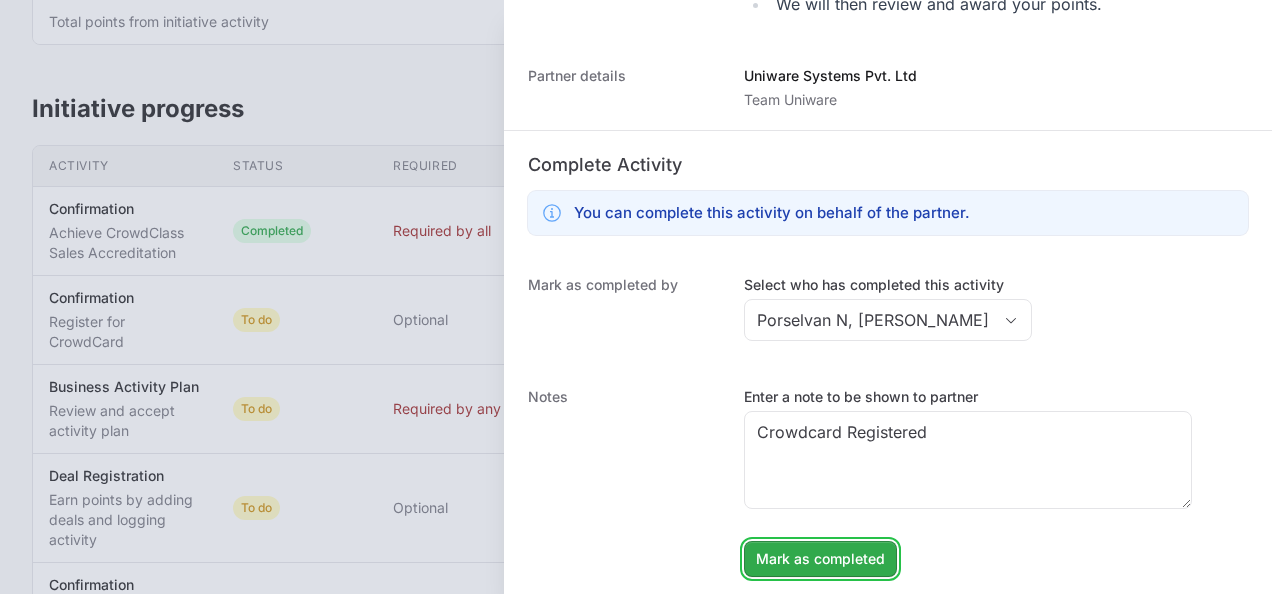 click on "Mark as completed" at bounding box center (820, 559) 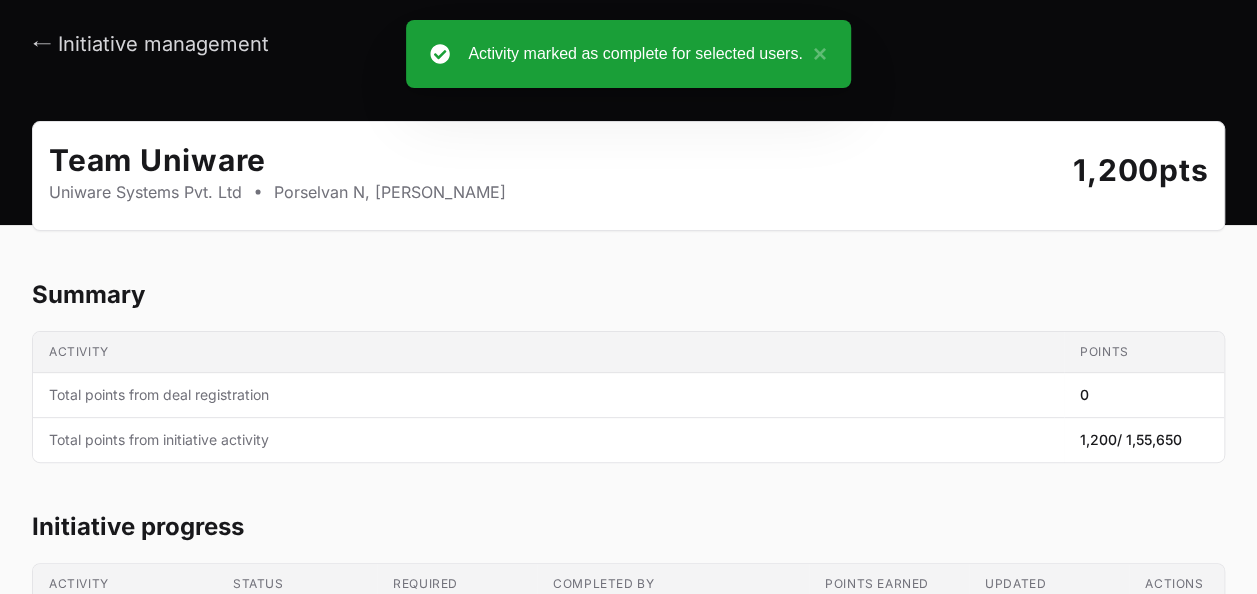 scroll, scrollTop: 0, scrollLeft: 0, axis: both 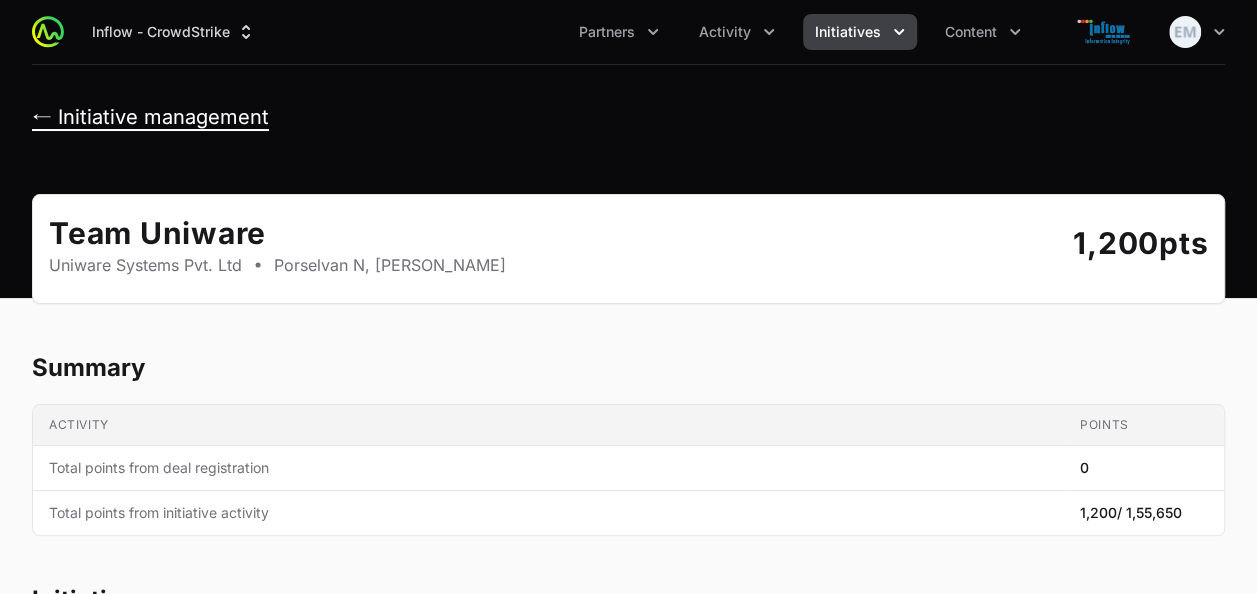 click on "← Initiative management" 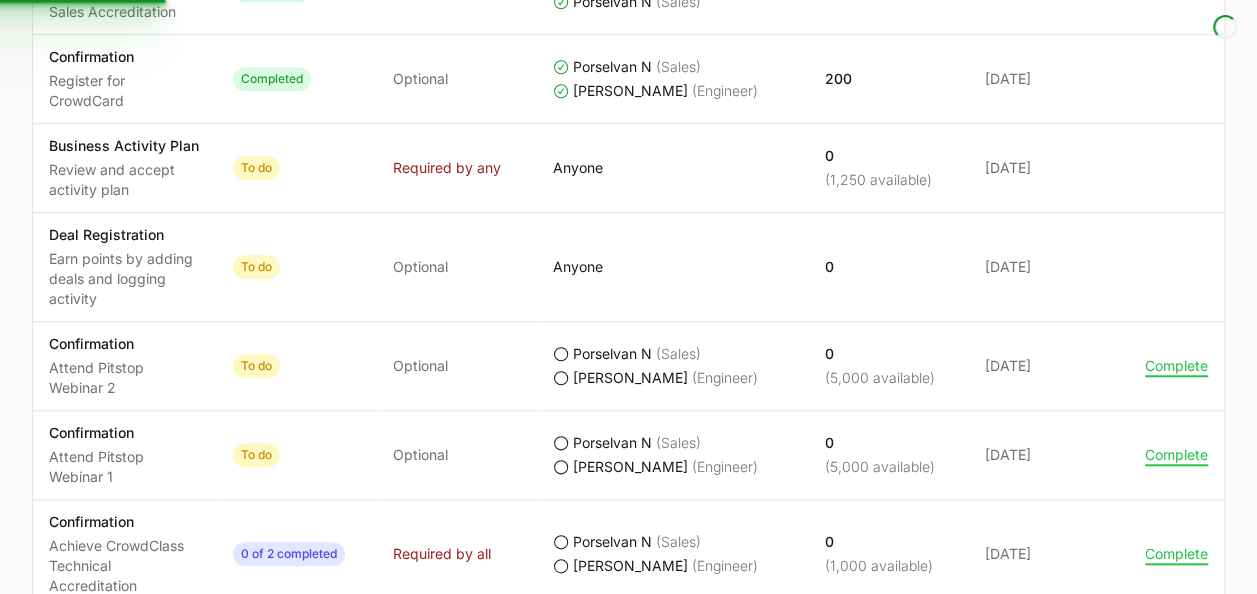 scroll, scrollTop: 733, scrollLeft: 0, axis: vertical 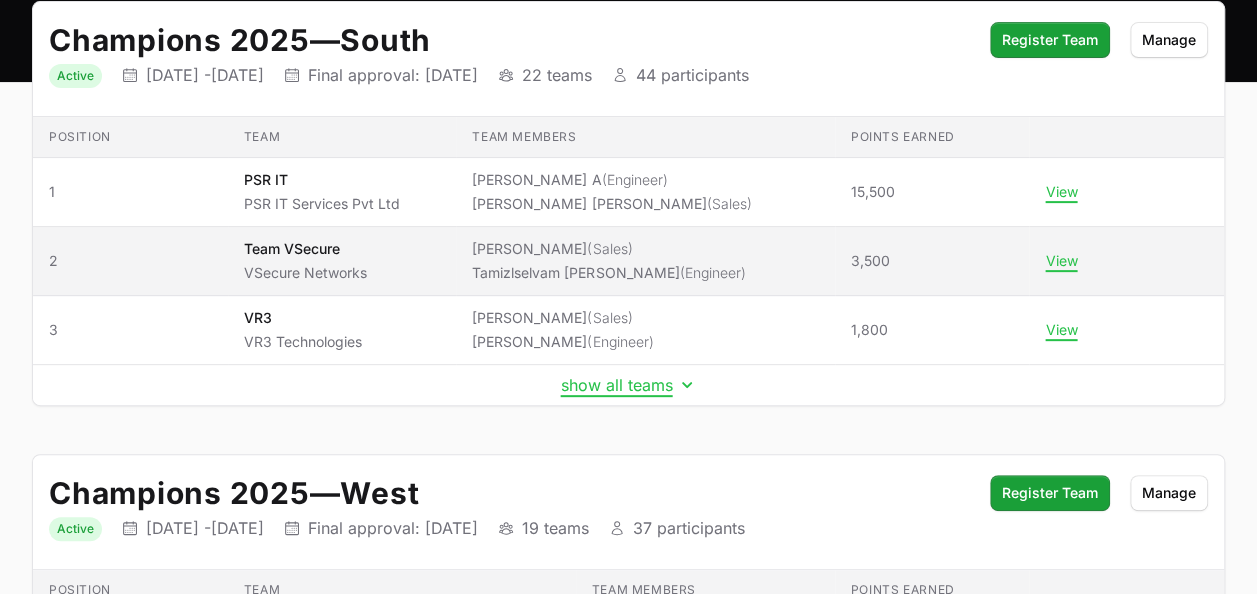 click on "[PERSON_NAME]   (Sales)" 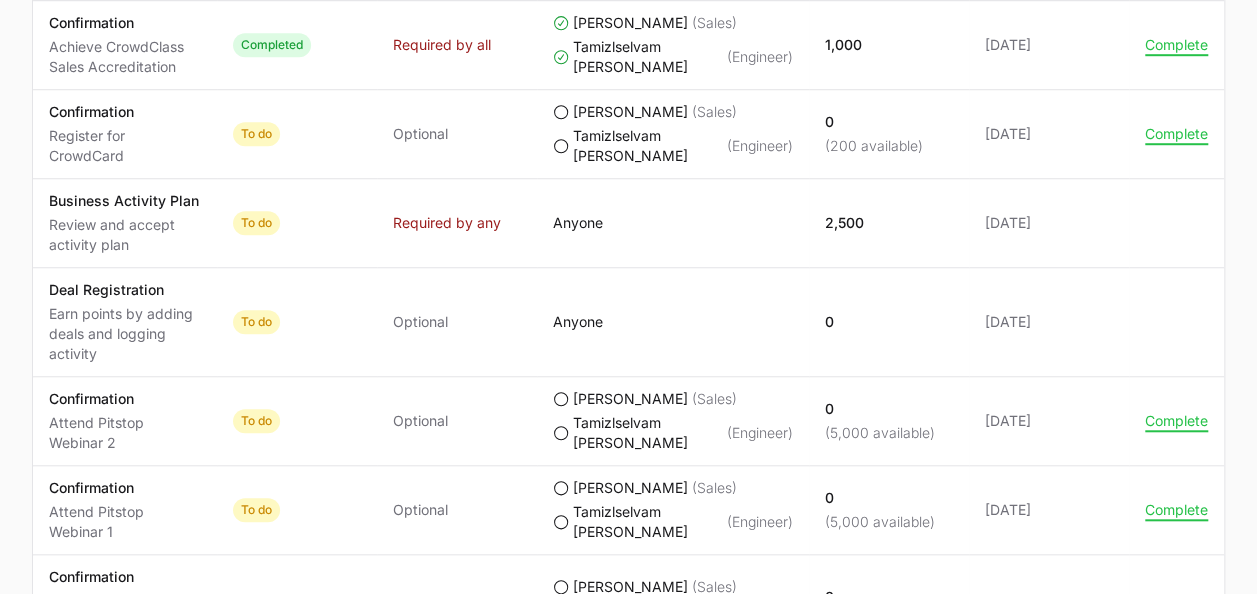 scroll, scrollTop: 681, scrollLeft: 0, axis: vertical 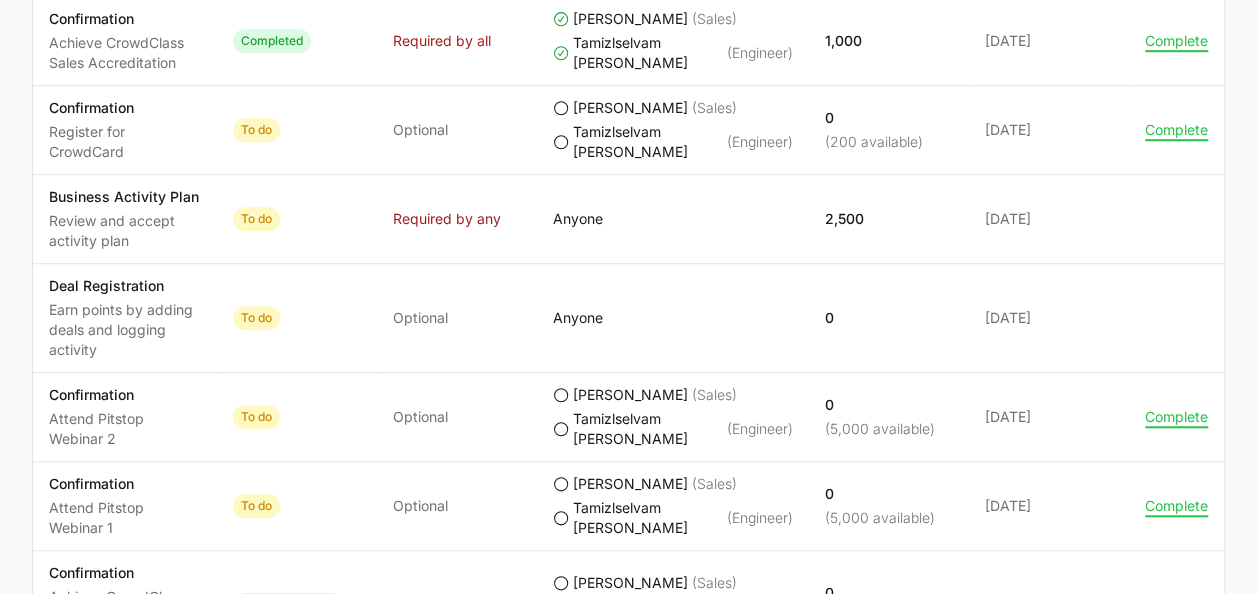 click on "To do" 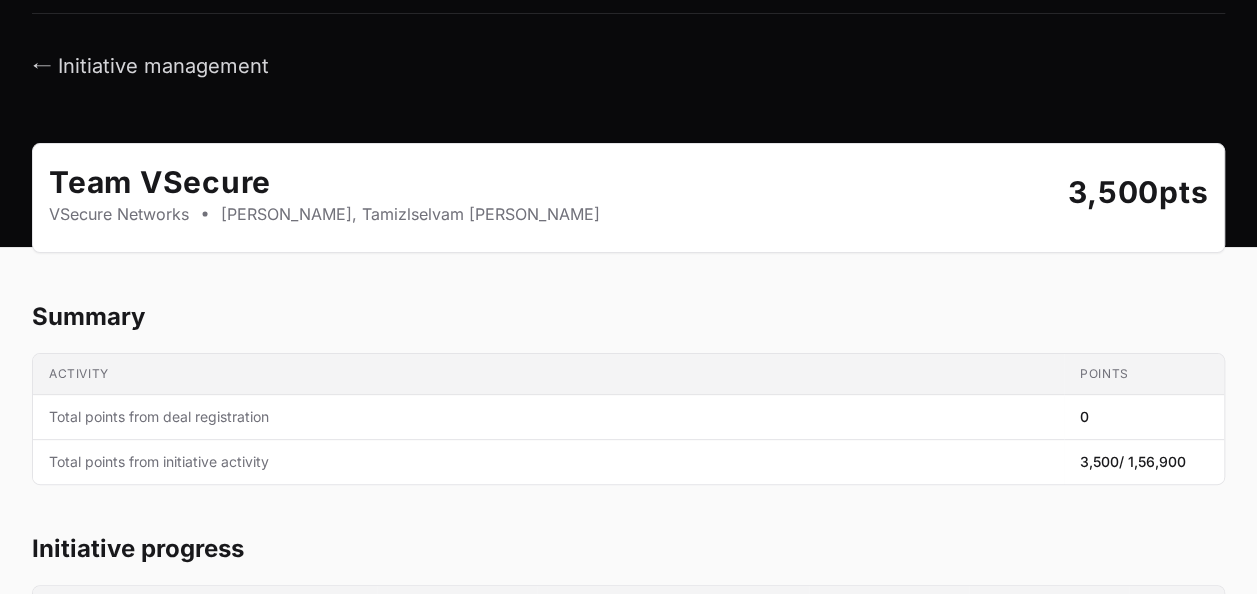 scroll, scrollTop: 0, scrollLeft: 0, axis: both 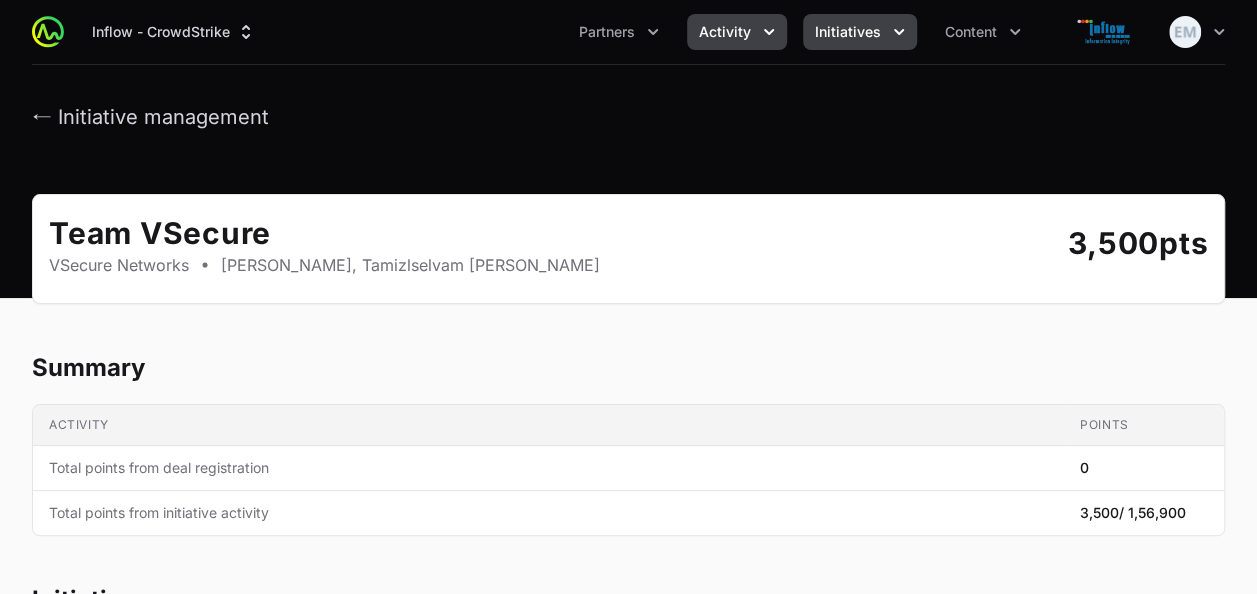 click on "Activity" 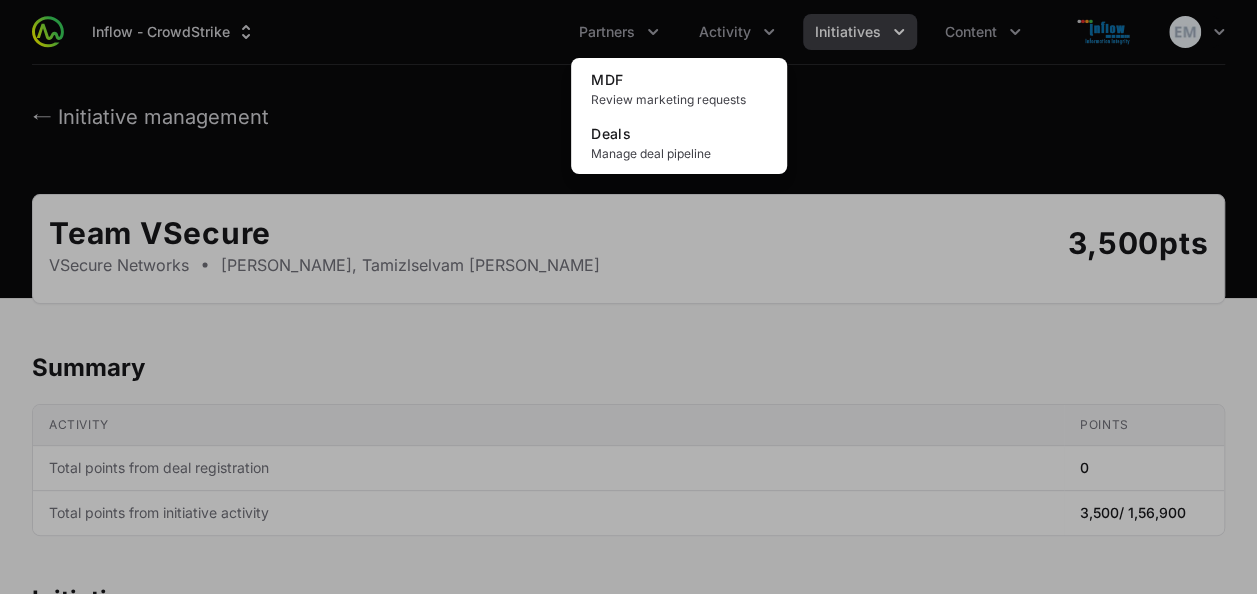 click 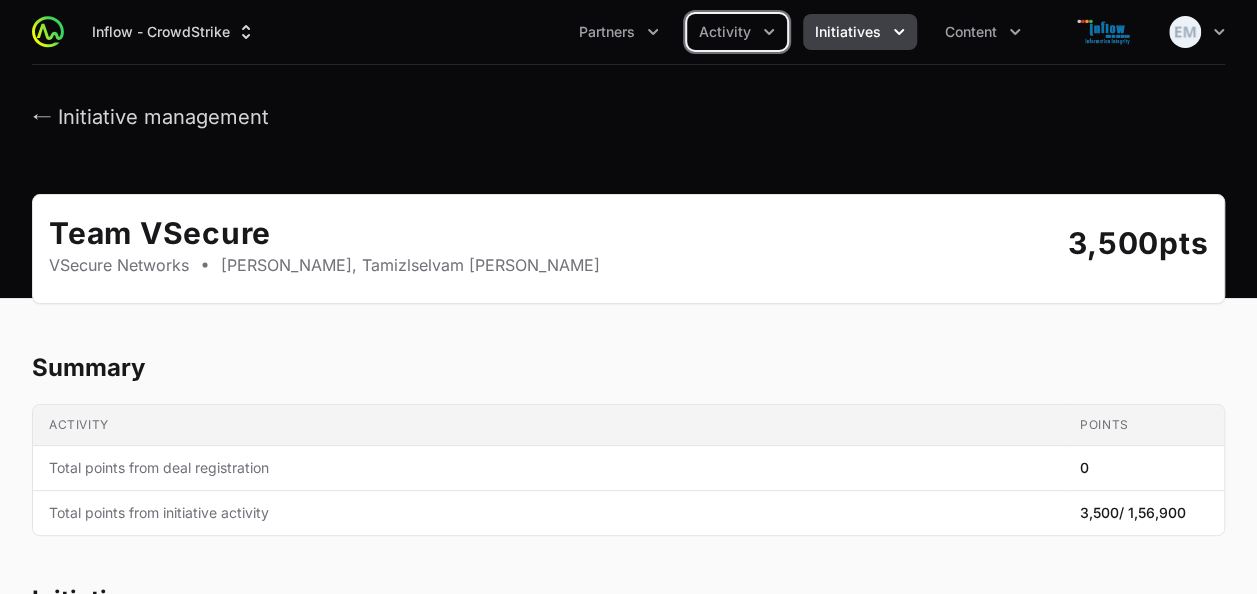 click on "Partners" 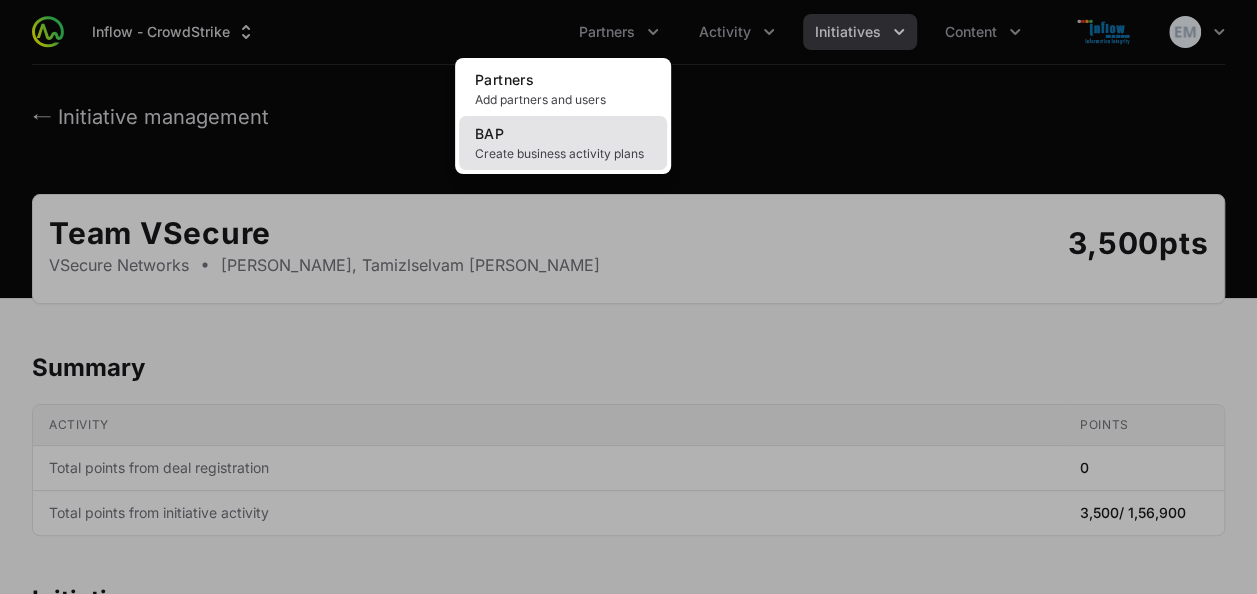 click on "BAP Create business activity plans" 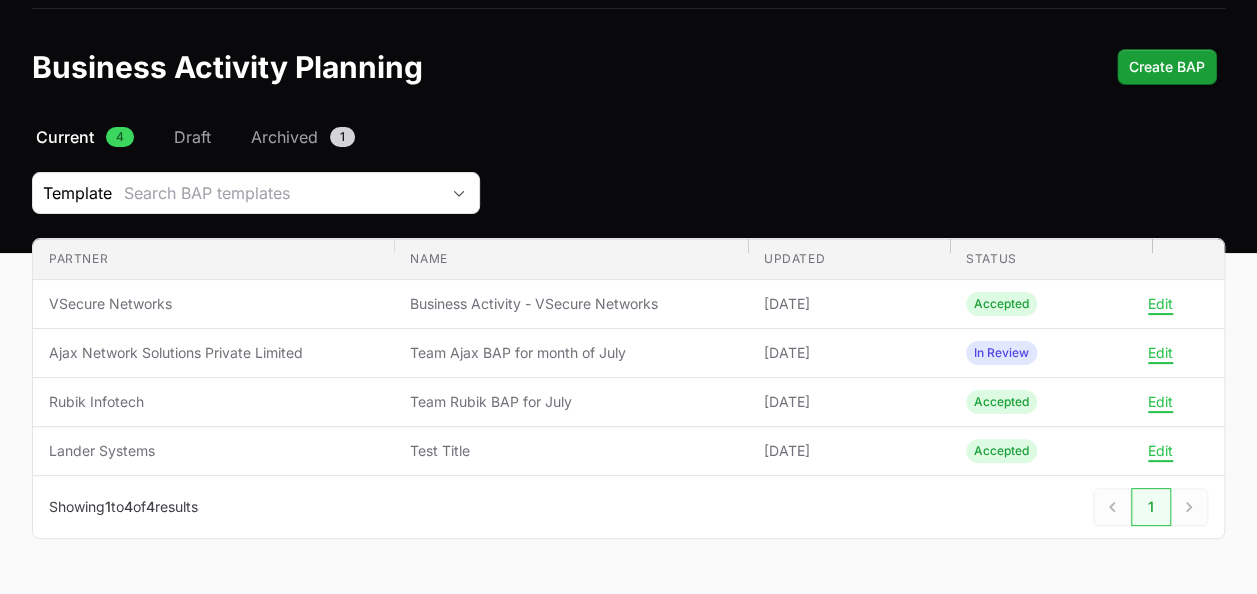scroll, scrollTop: 0, scrollLeft: 0, axis: both 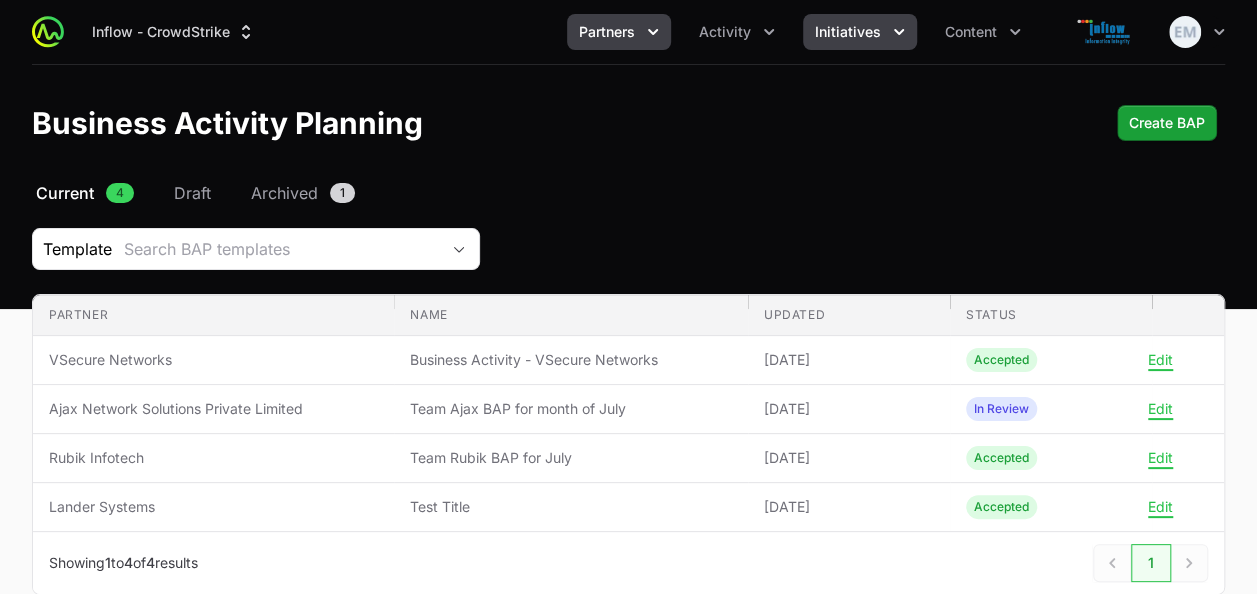 click on "Initiatives" 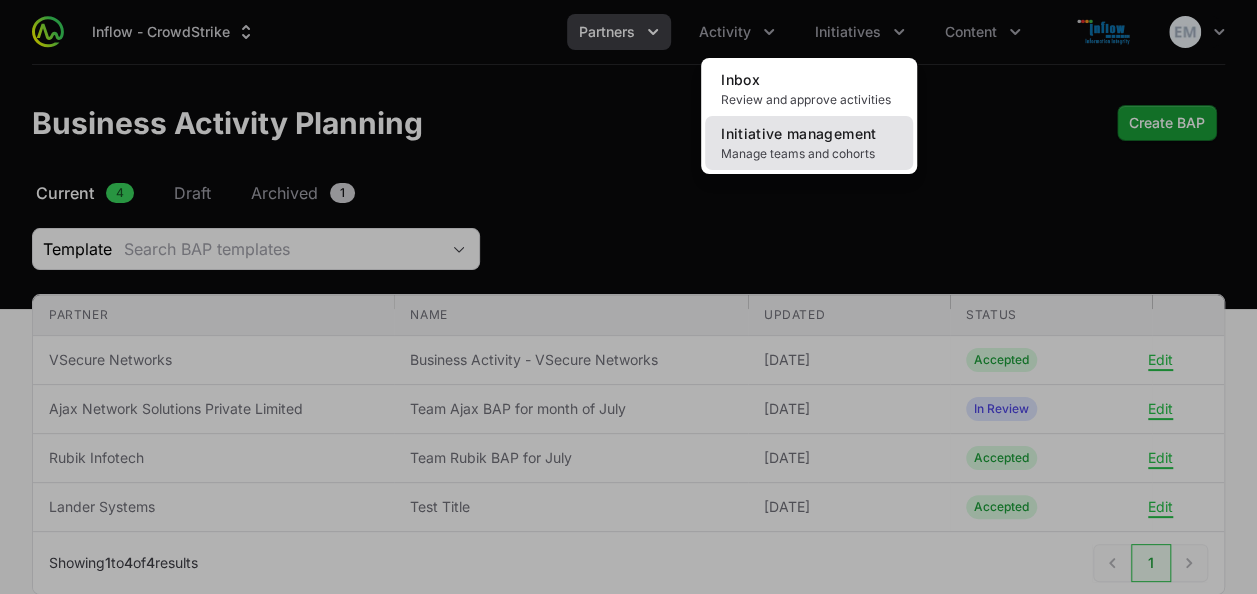 click on "Initiative management" 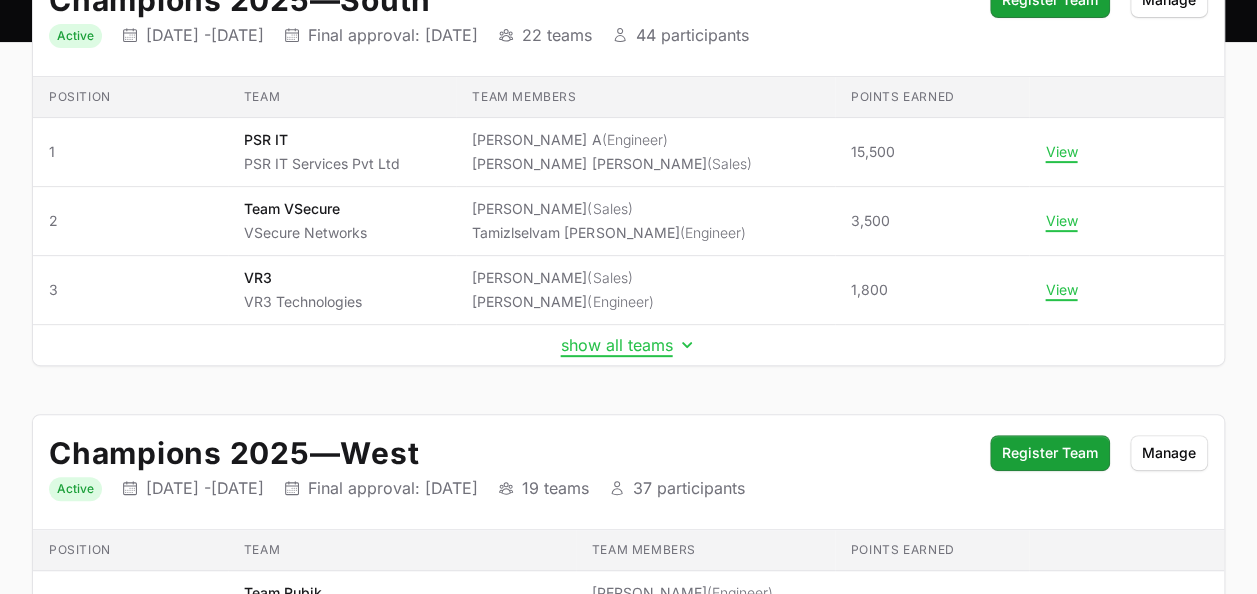 scroll, scrollTop: 270, scrollLeft: 0, axis: vertical 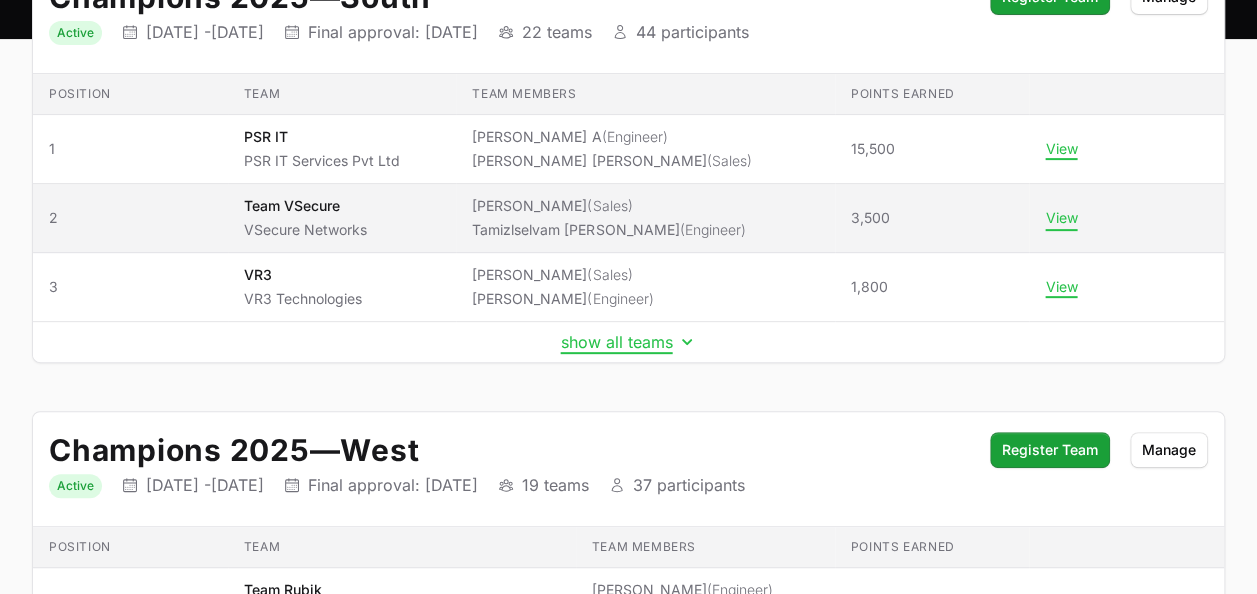 click on "View" 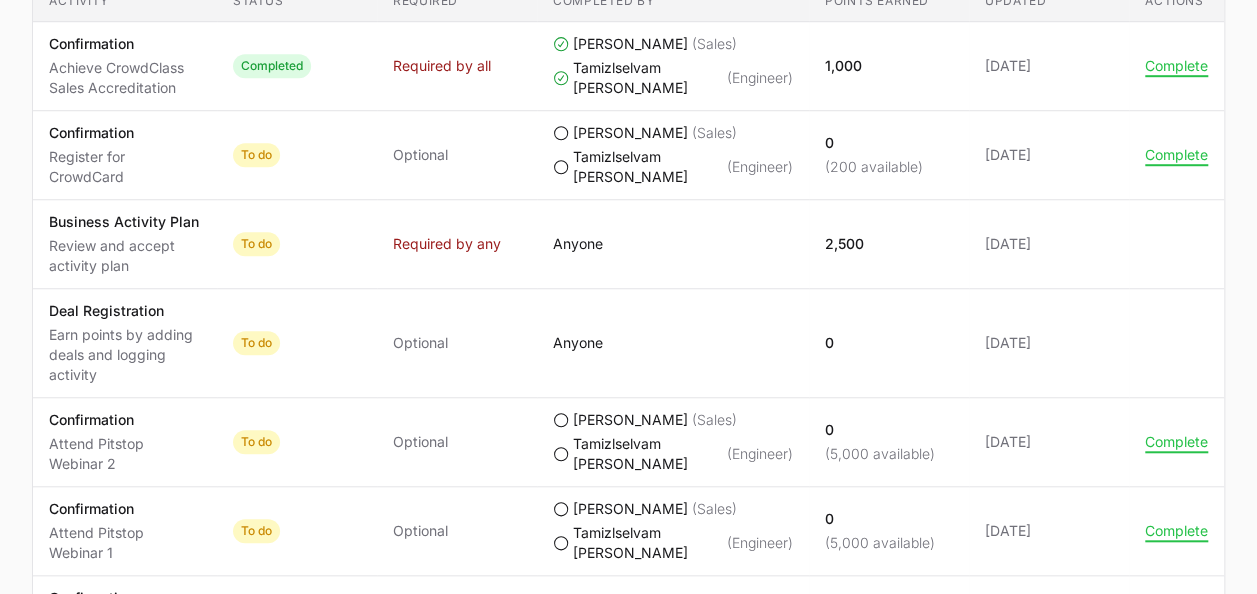 scroll, scrollTop: 668, scrollLeft: 0, axis: vertical 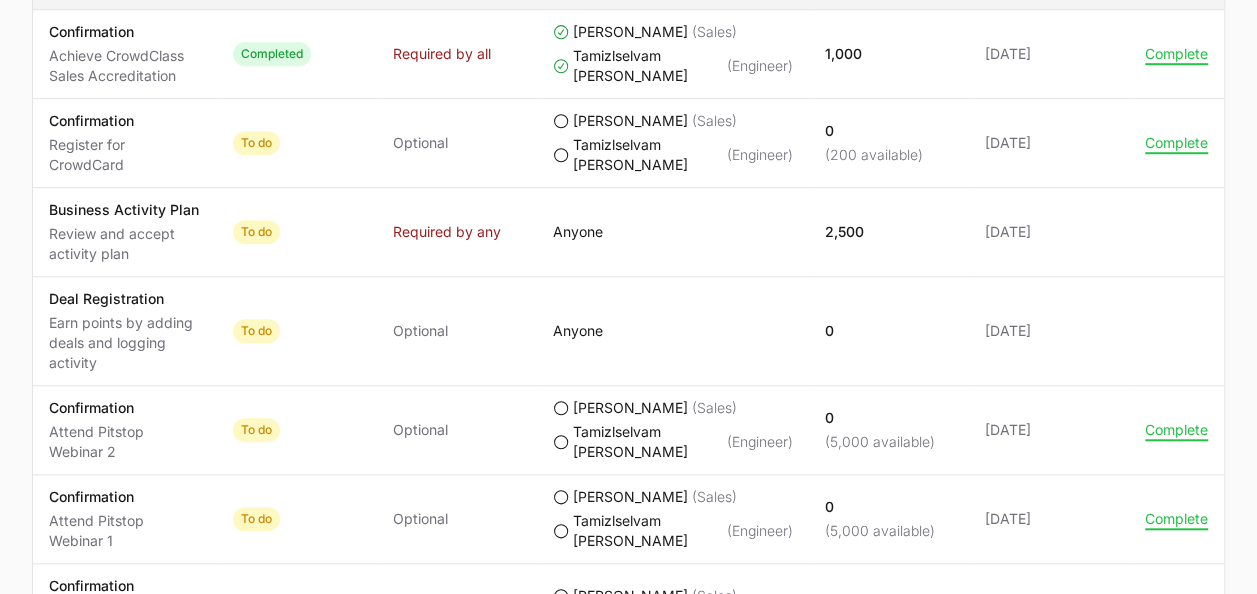 click on "Actions" 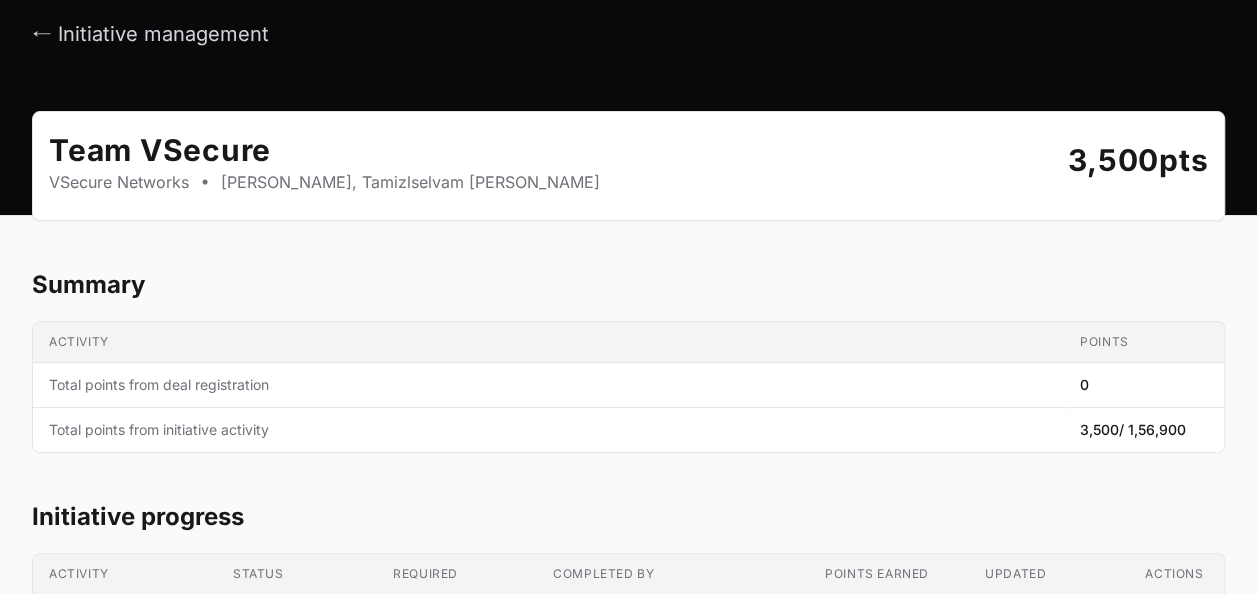 scroll, scrollTop: 0, scrollLeft: 0, axis: both 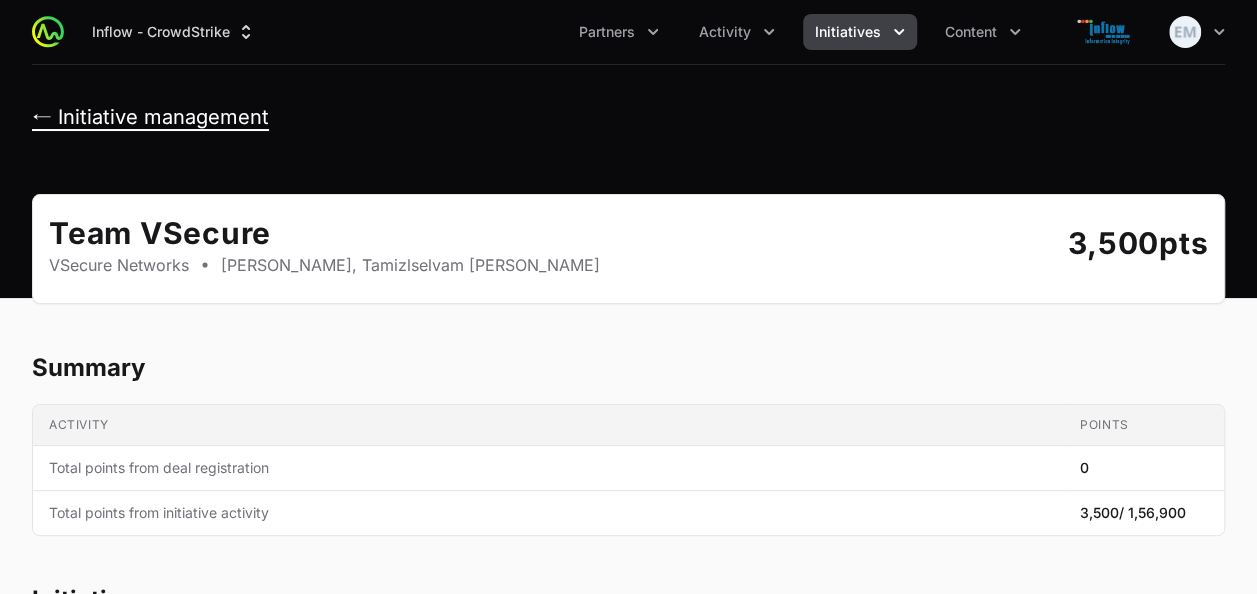 click on "← Initiative management" 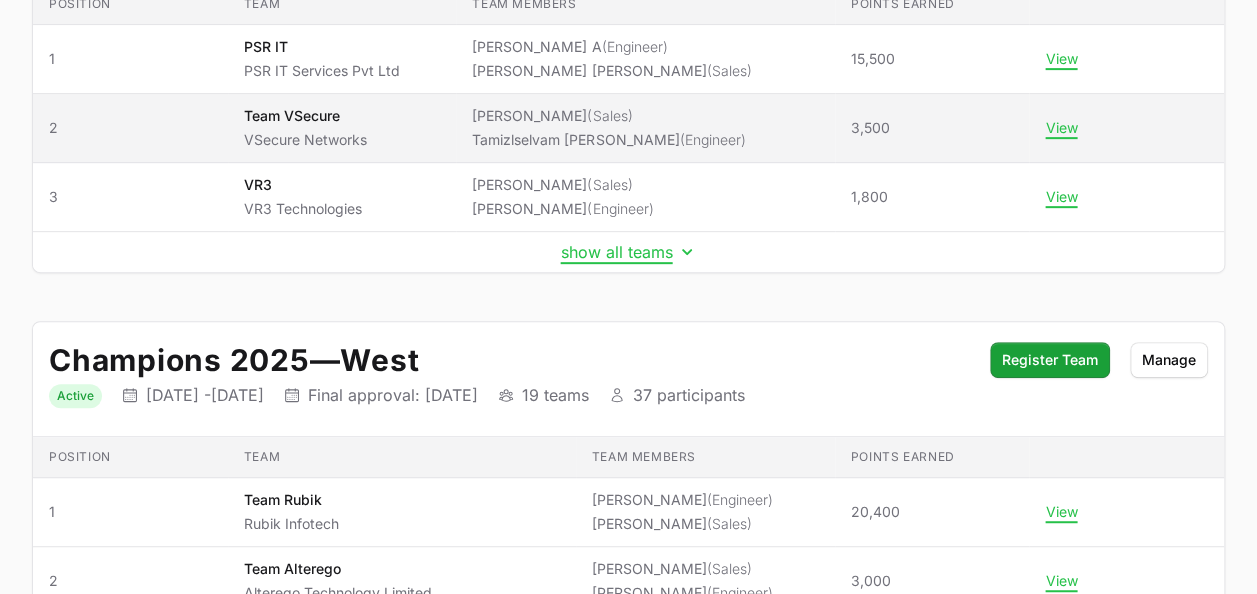 scroll, scrollTop: 347, scrollLeft: 0, axis: vertical 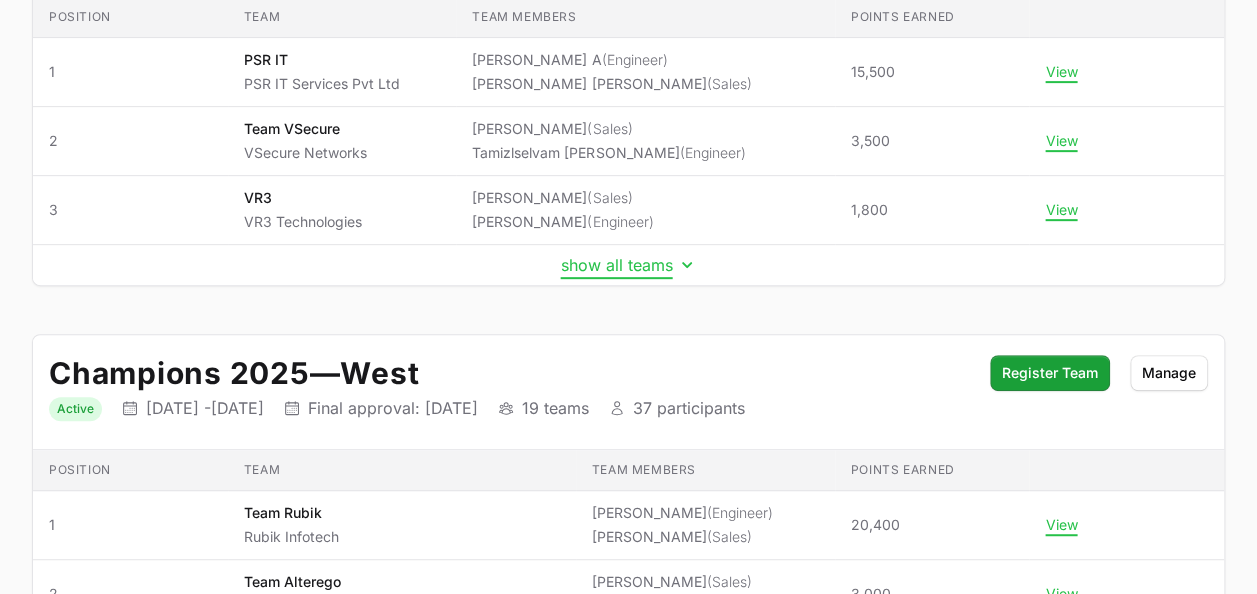 click on "show all teams" 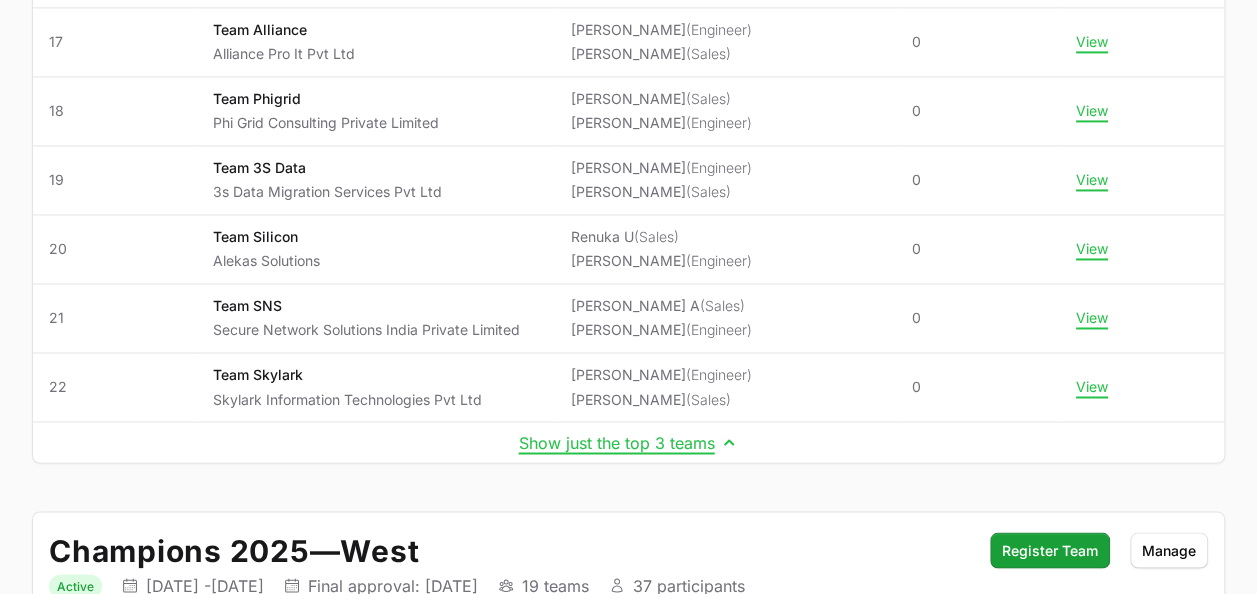 scroll, scrollTop: 1482, scrollLeft: 0, axis: vertical 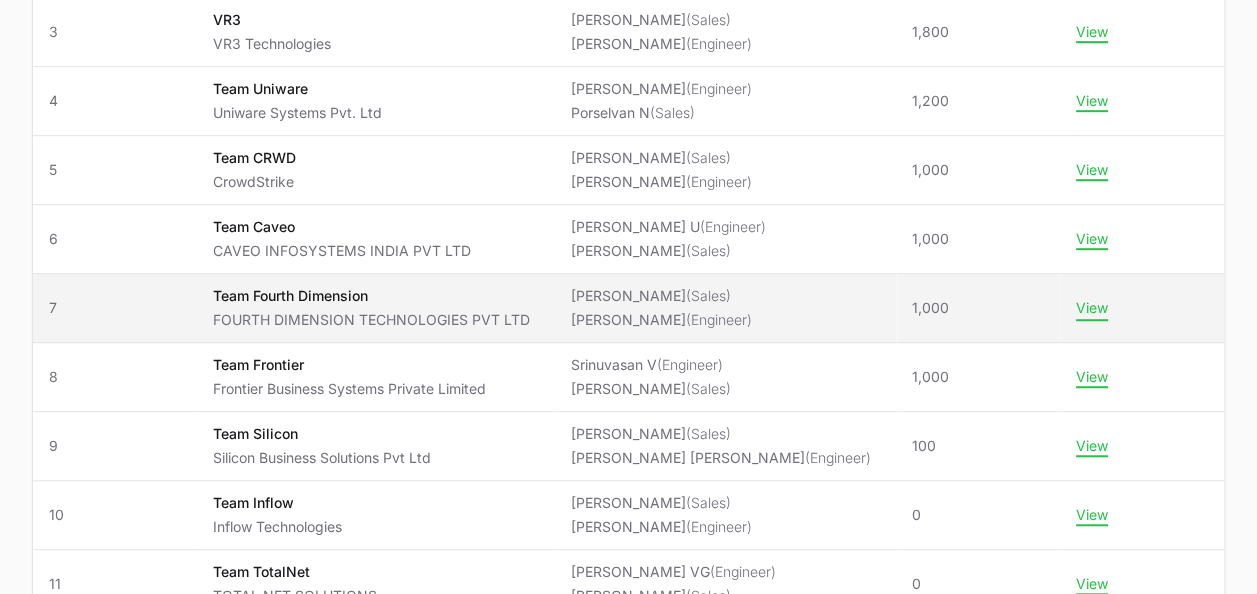 click on "View" 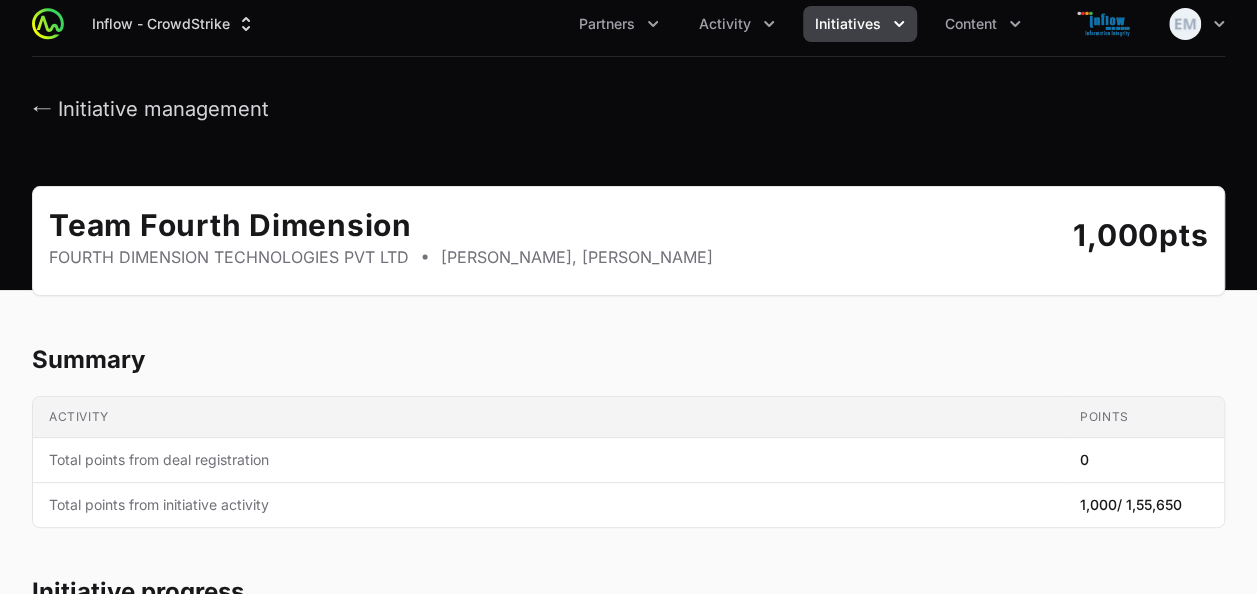 scroll, scrollTop: 0, scrollLeft: 0, axis: both 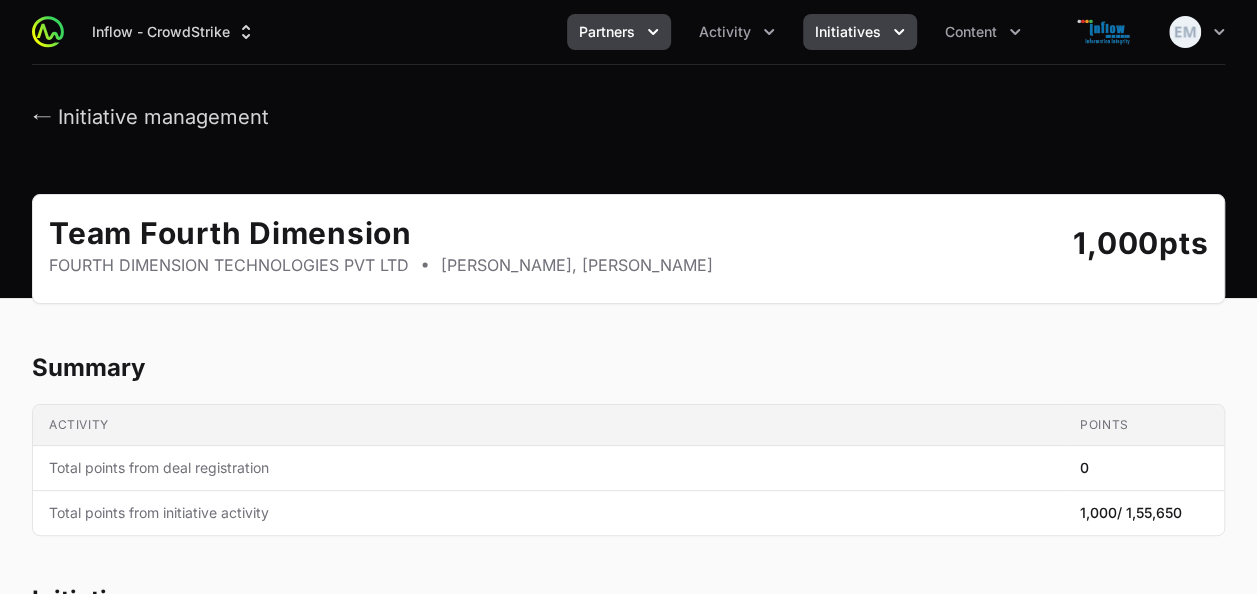 click 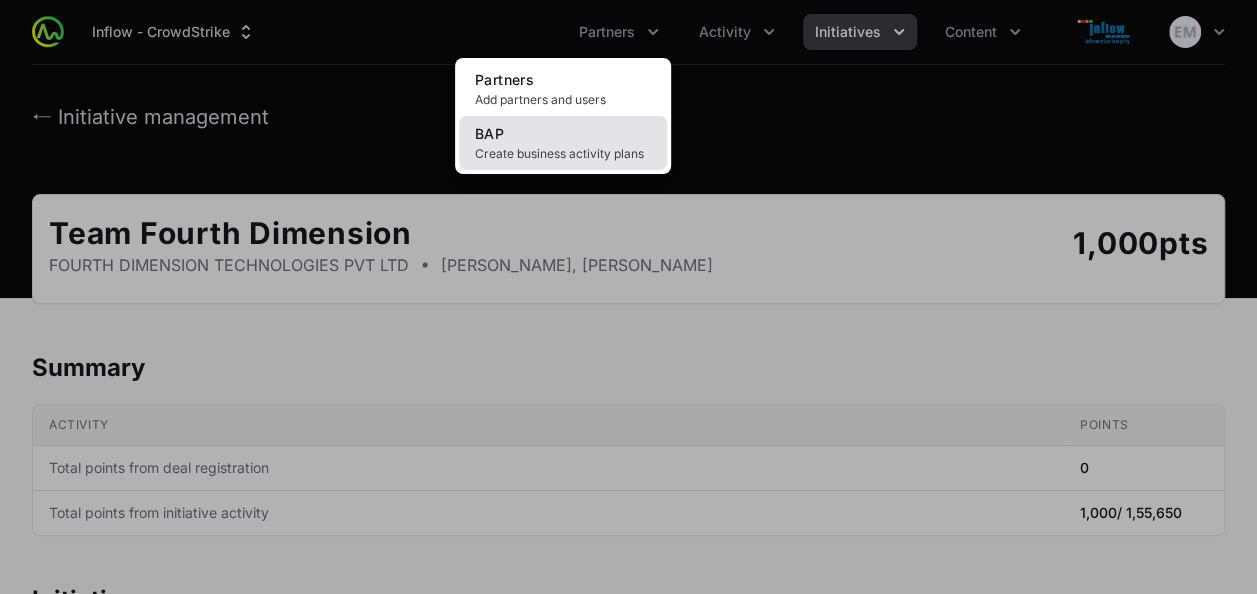 click on "BAP Create business activity plans" 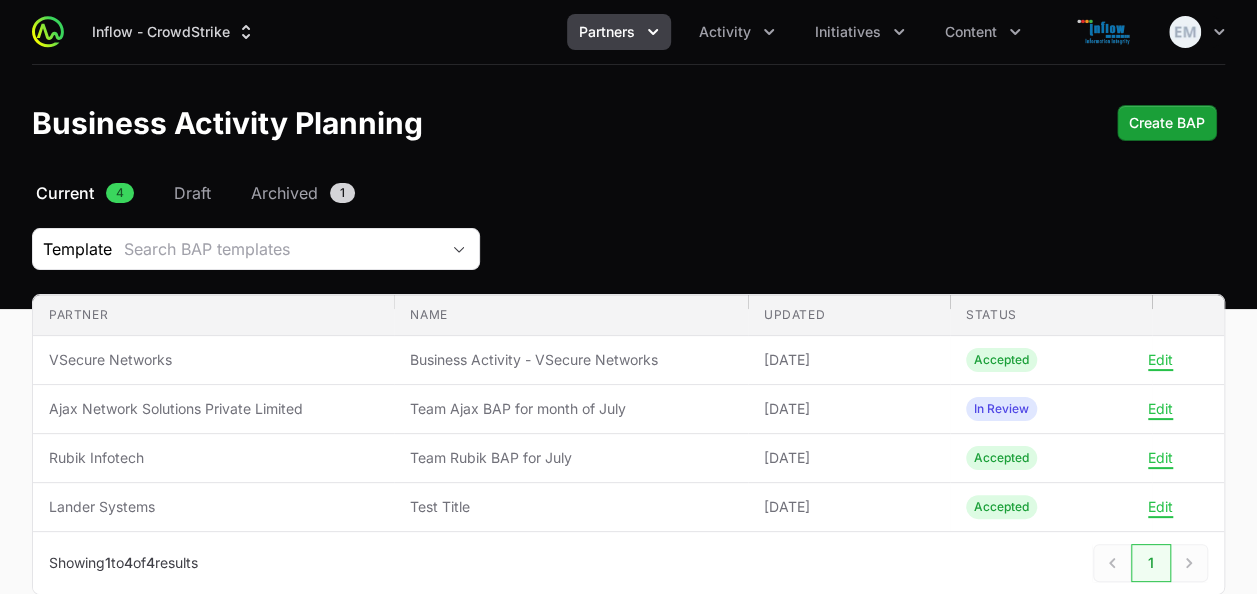 scroll, scrollTop: 113, scrollLeft: 0, axis: vertical 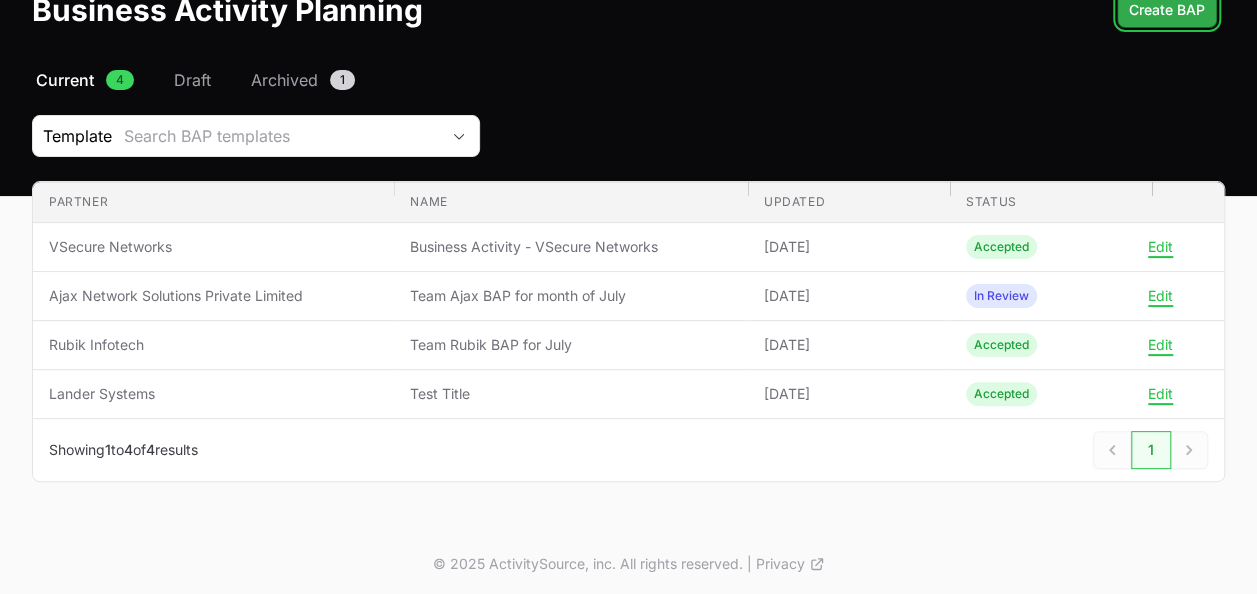click on "Create BAP" 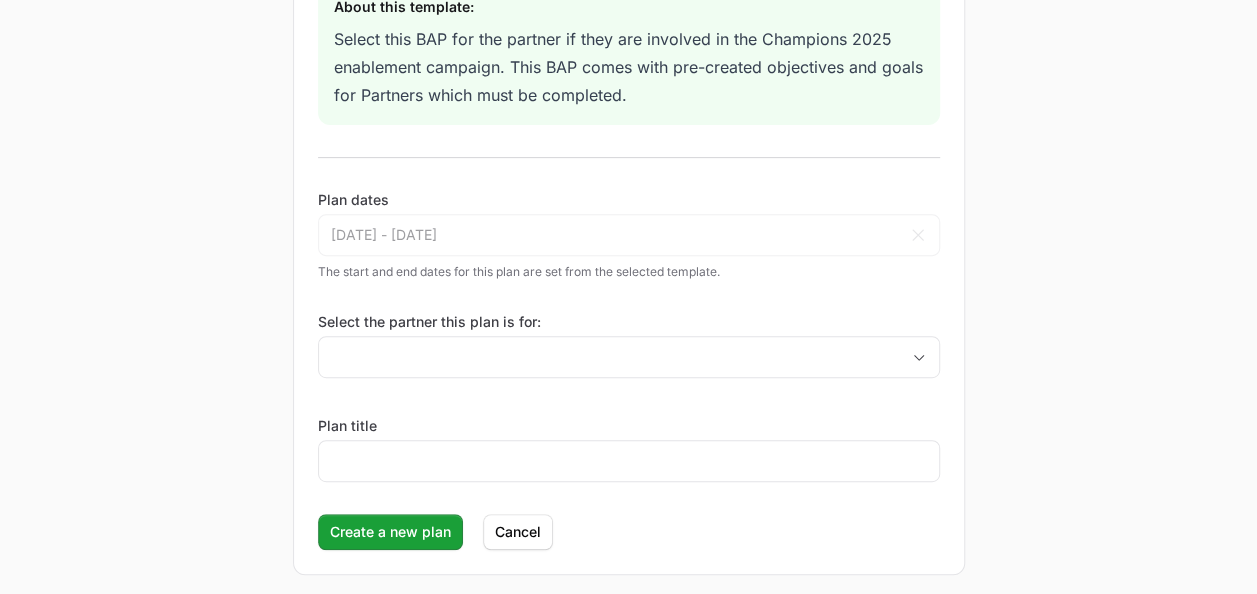 scroll, scrollTop: 314, scrollLeft: 0, axis: vertical 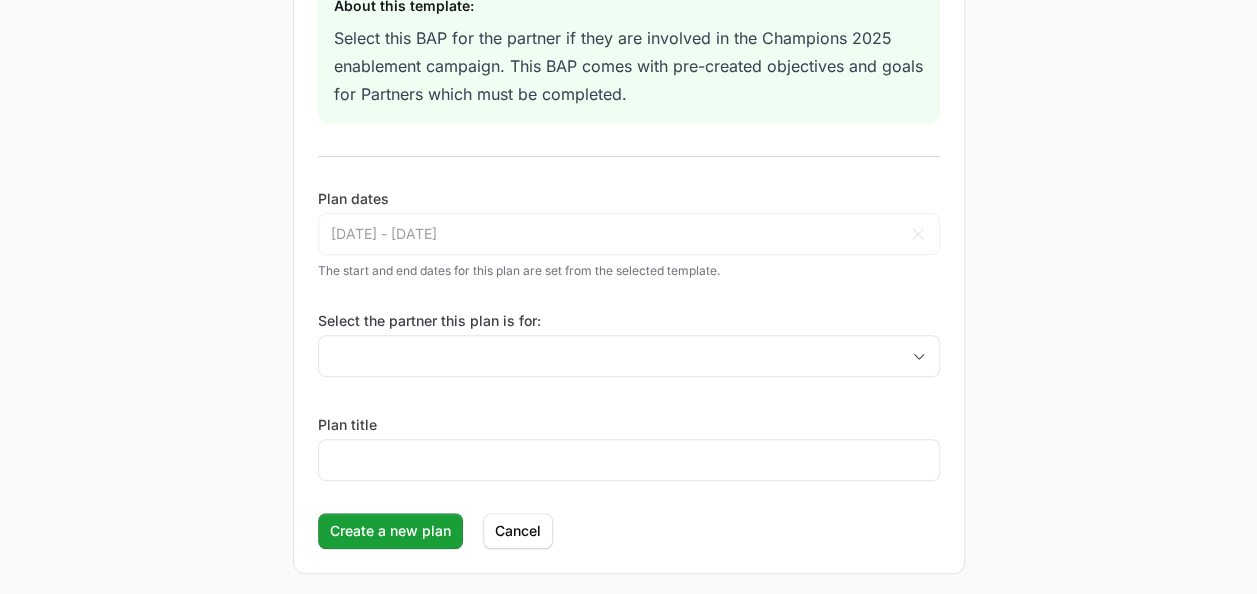 click on "Select the partner this plan is for:" 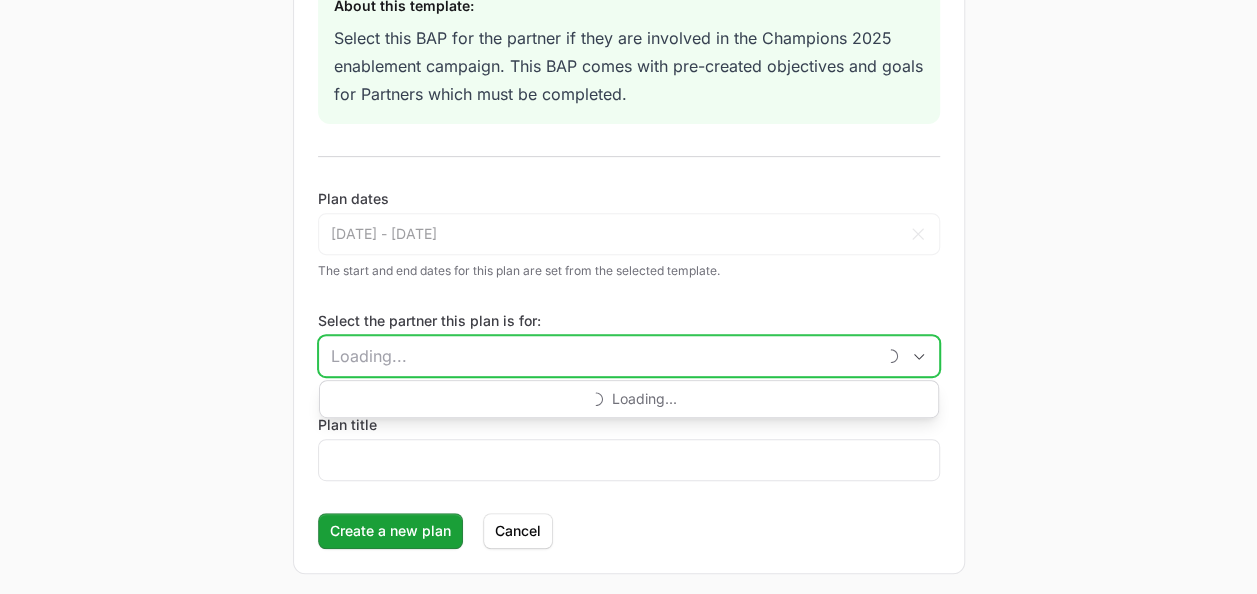 click on "Select the partner this plan is for:" 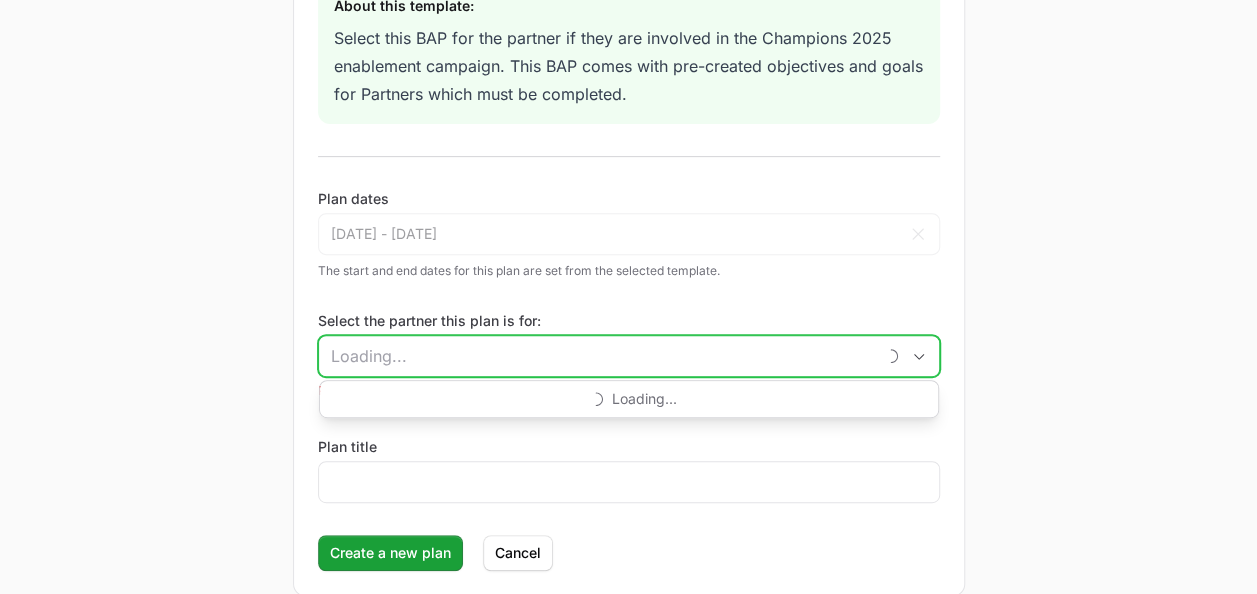 click on "Select the partner this plan is for:" 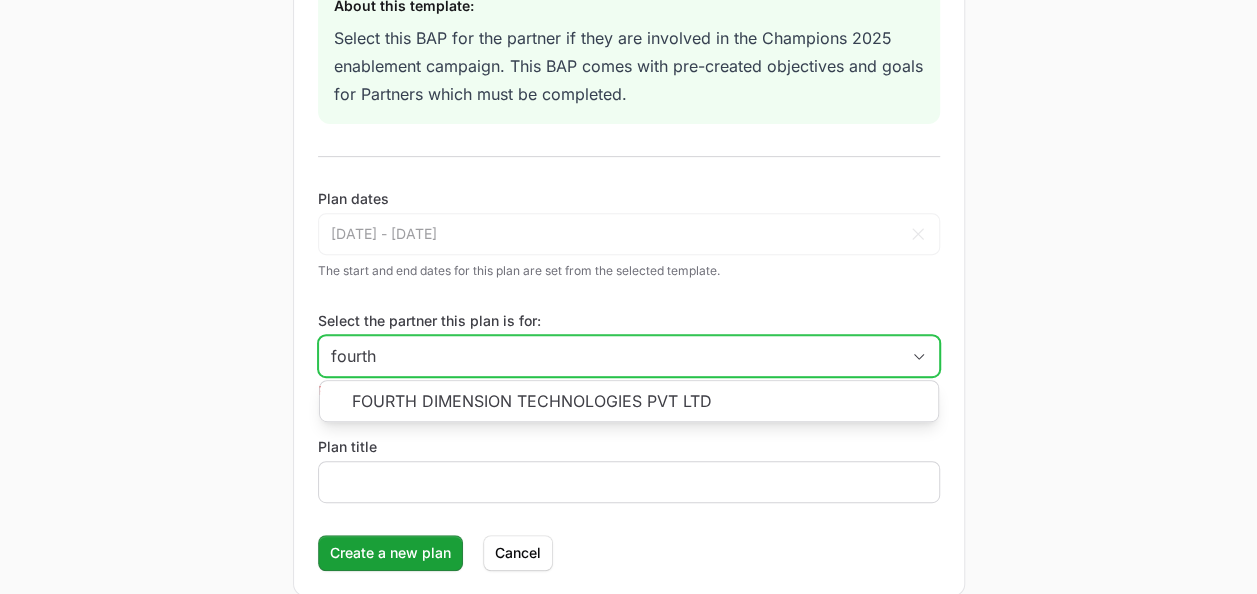 scroll, scrollTop: 420, scrollLeft: 0, axis: vertical 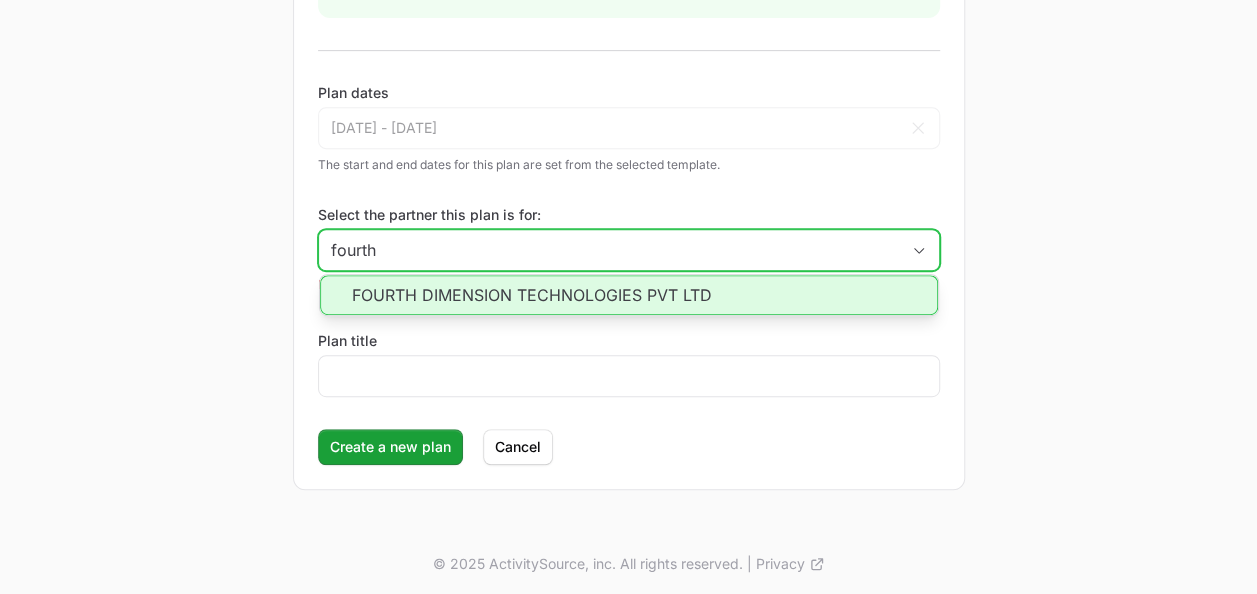click on "FOURTH DIMENSION TECHNOLOGIES PVT LTD" 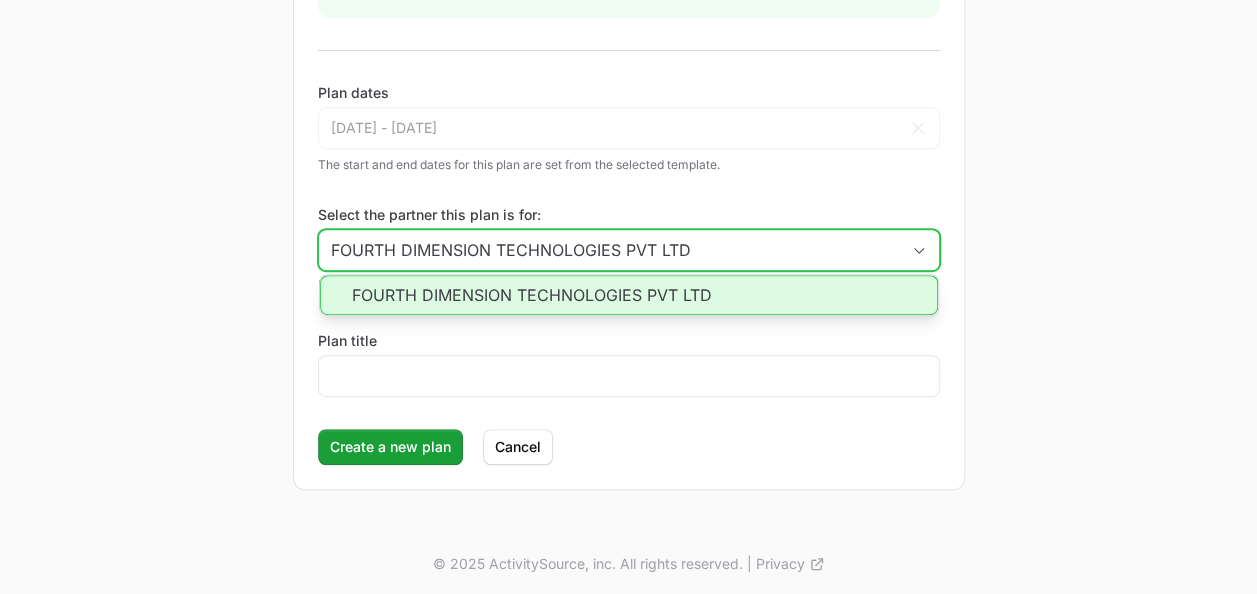 scroll, scrollTop: 398, scrollLeft: 0, axis: vertical 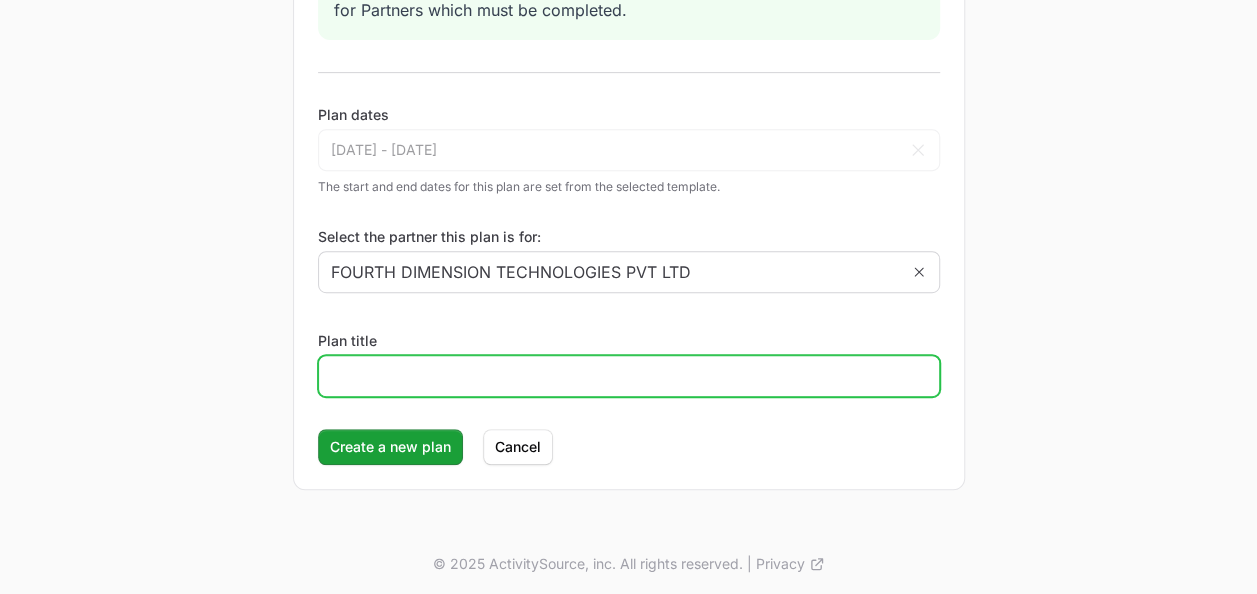 click on "Plan title" 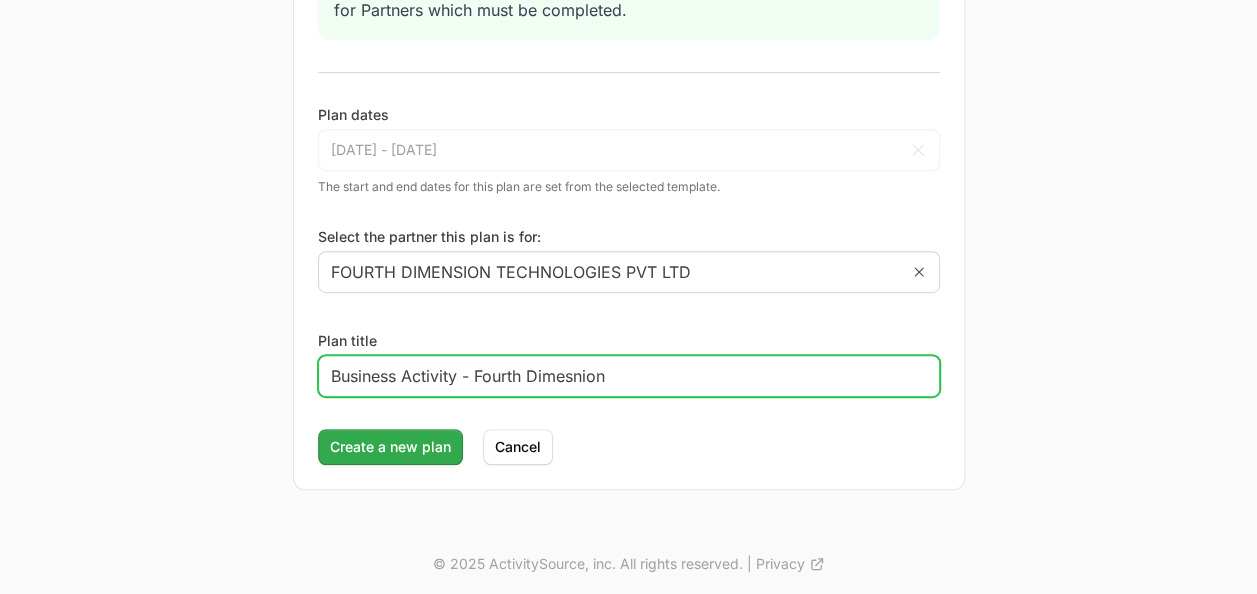 type on "Business Activity - Fourth Dimesnion" 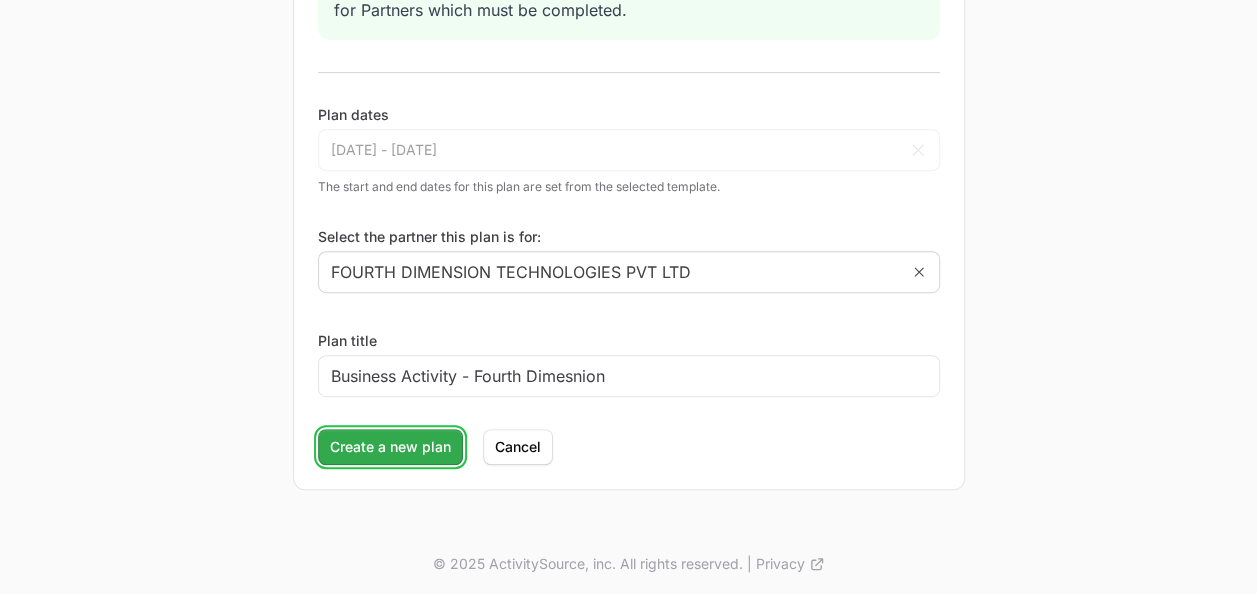click on "Create a new plan" 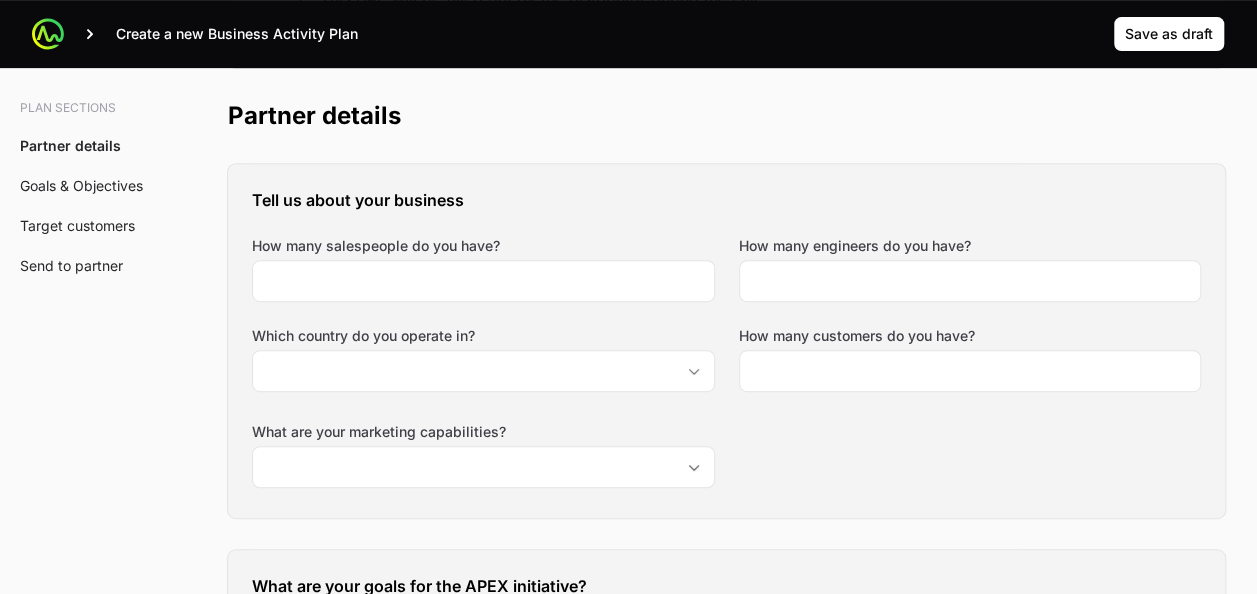 scroll, scrollTop: 387, scrollLeft: 0, axis: vertical 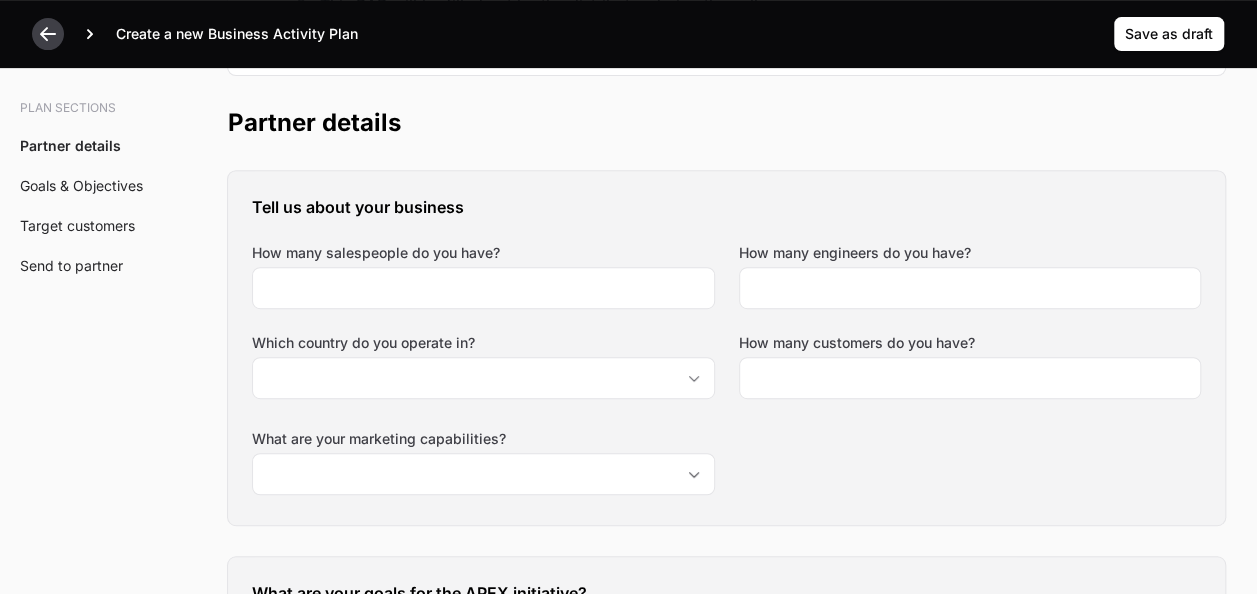 click 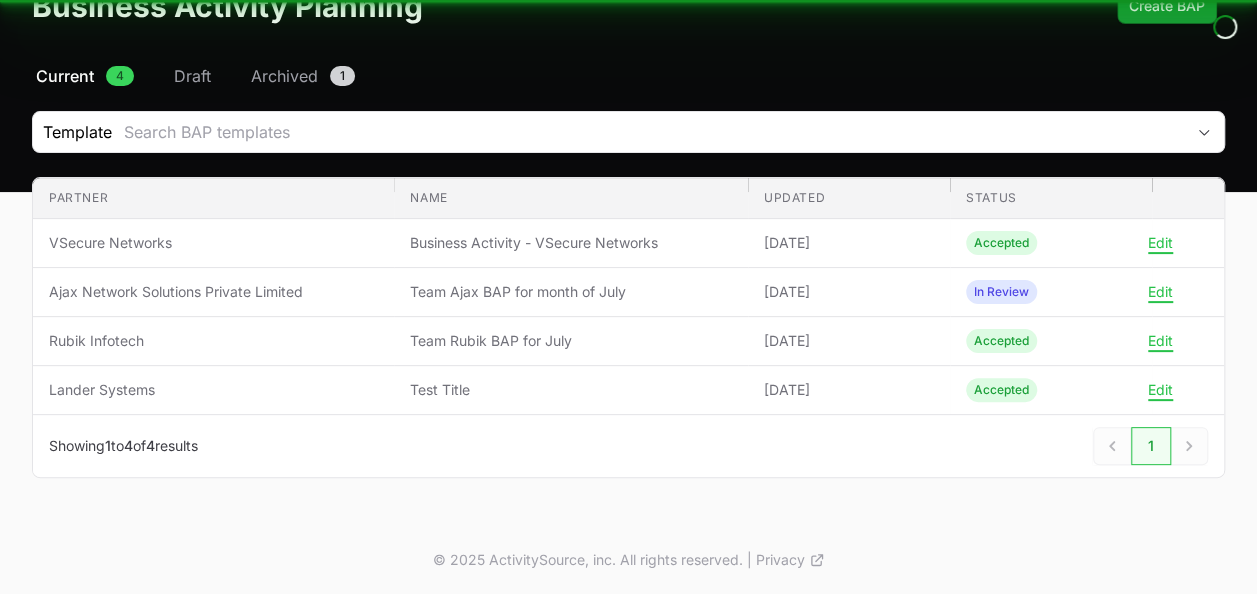 scroll, scrollTop: 0, scrollLeft: 0, axis: both 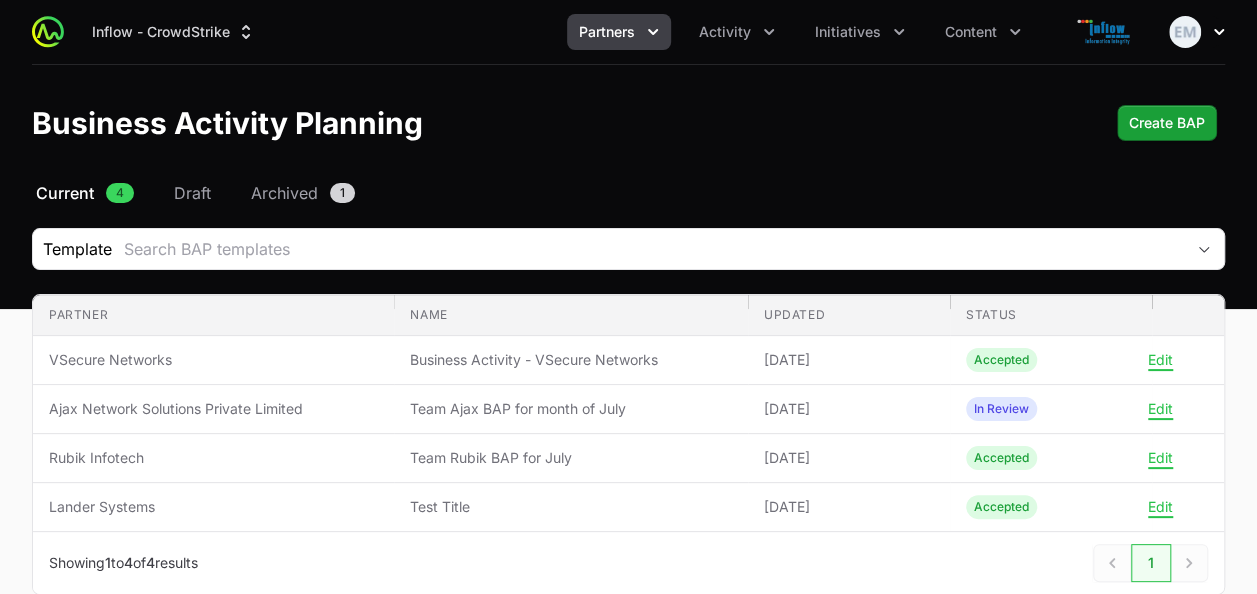 click 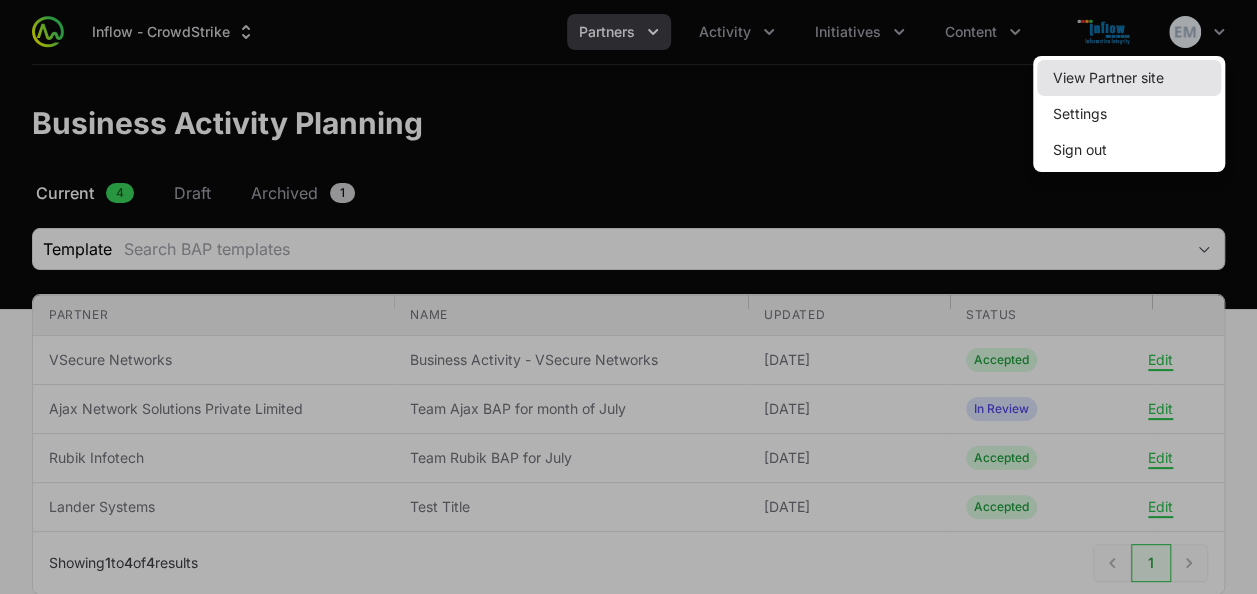 click on "View Partner site" 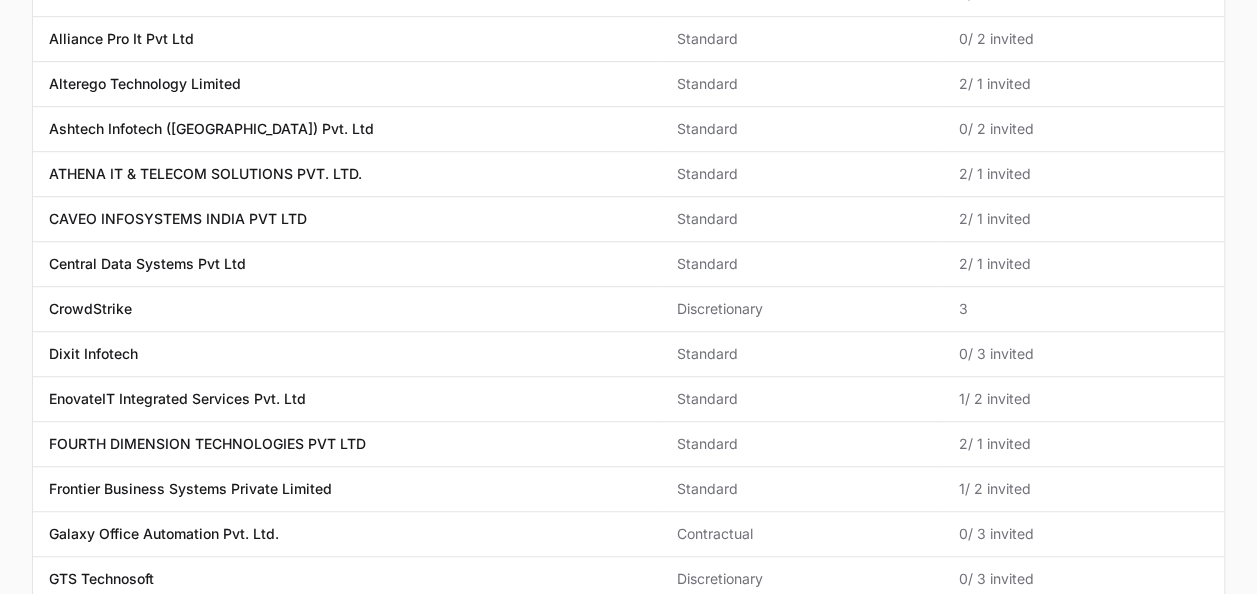 scroll, scrollTop: 0, scrollLeft: 0, axis: both 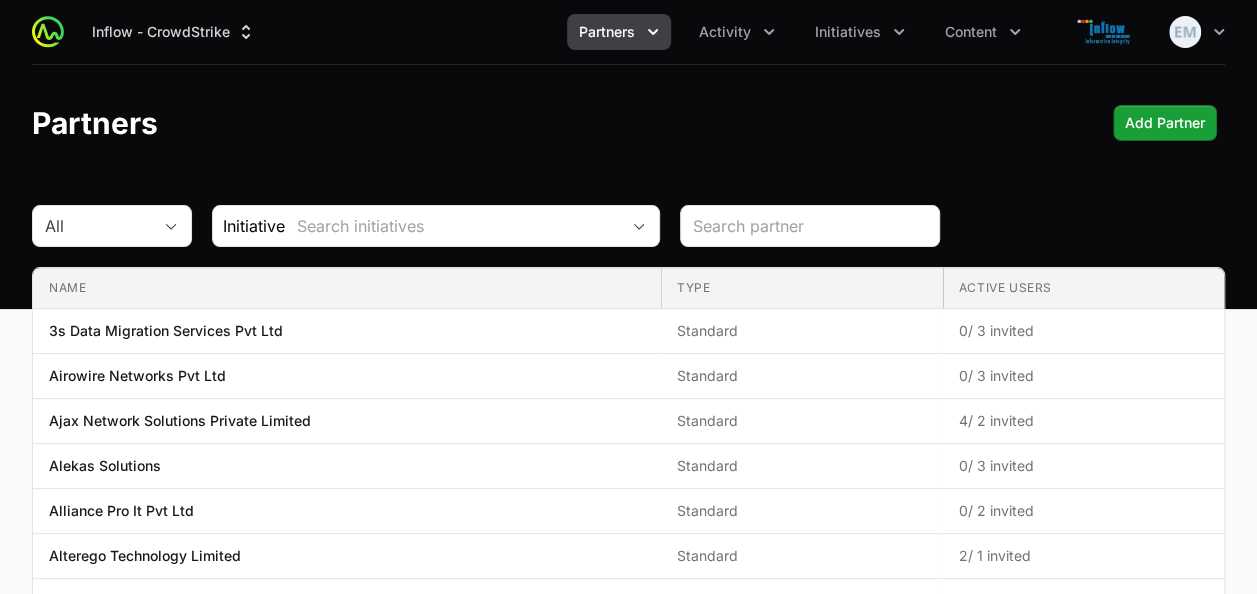 click 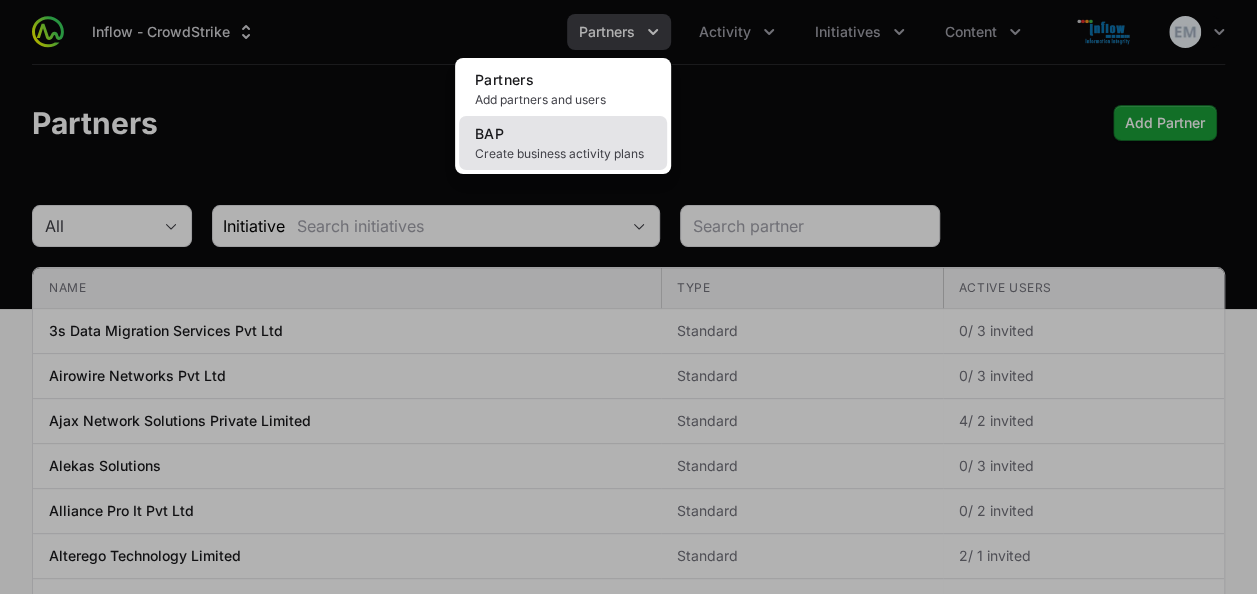 click on "Create business activity plans" 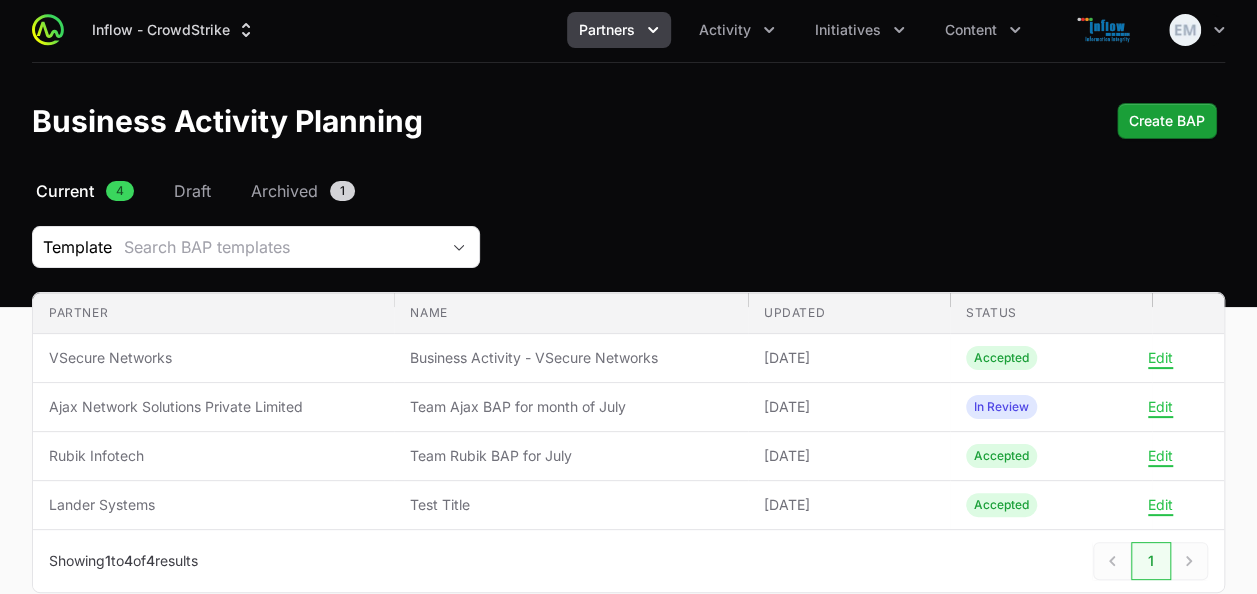 scroll, scrollTop: 0, scrollLeft: 0, axis: both 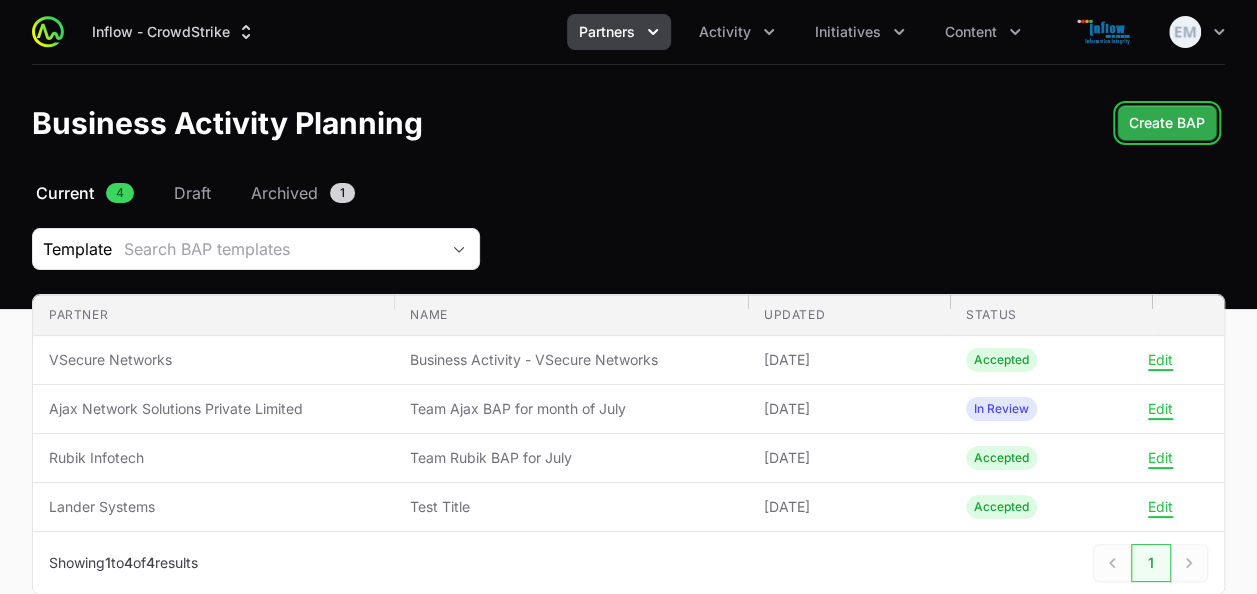 click on "Create BAP" 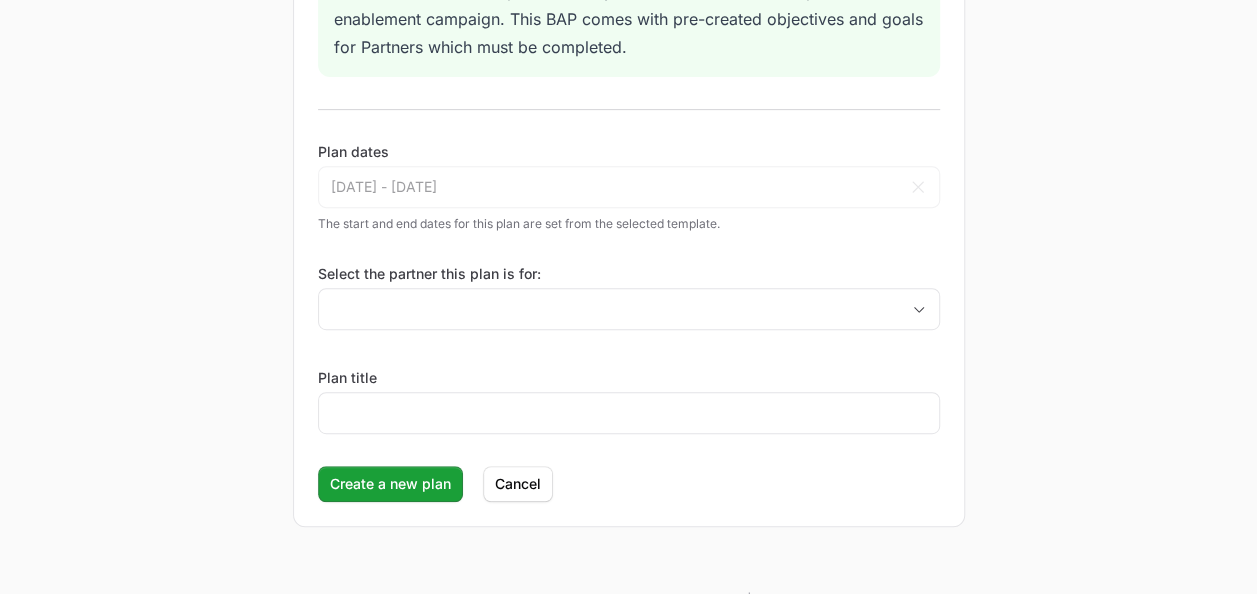 scroll, scrollTop: 364, scrollLeft: 0, axis: vertical 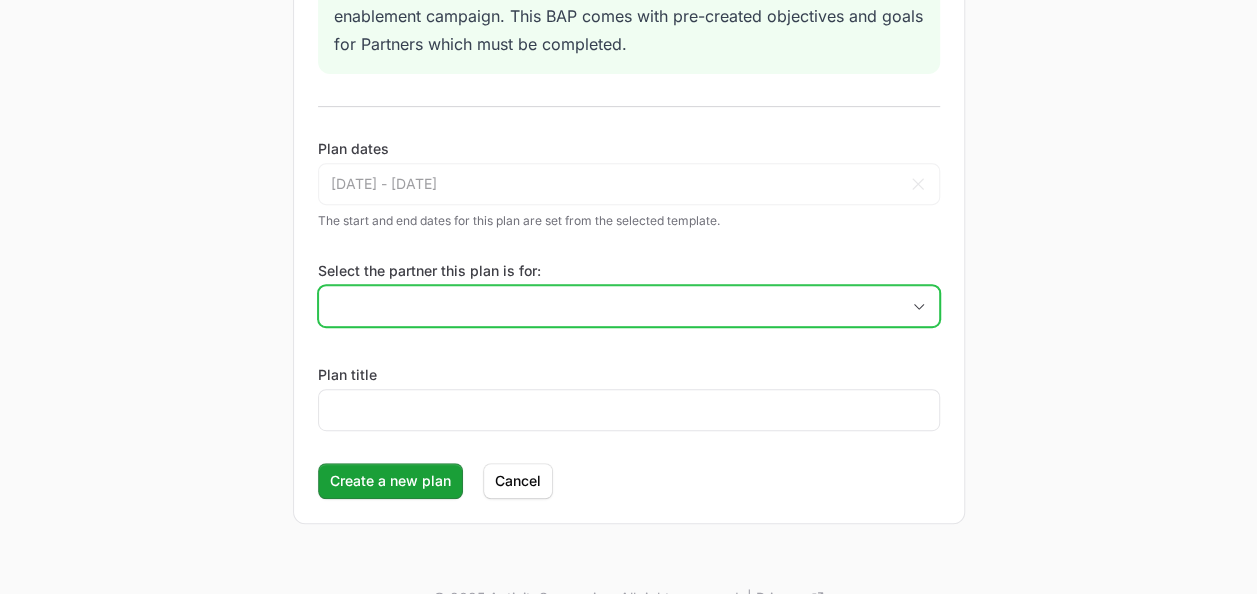 click on "Select the partner this plan is for:" 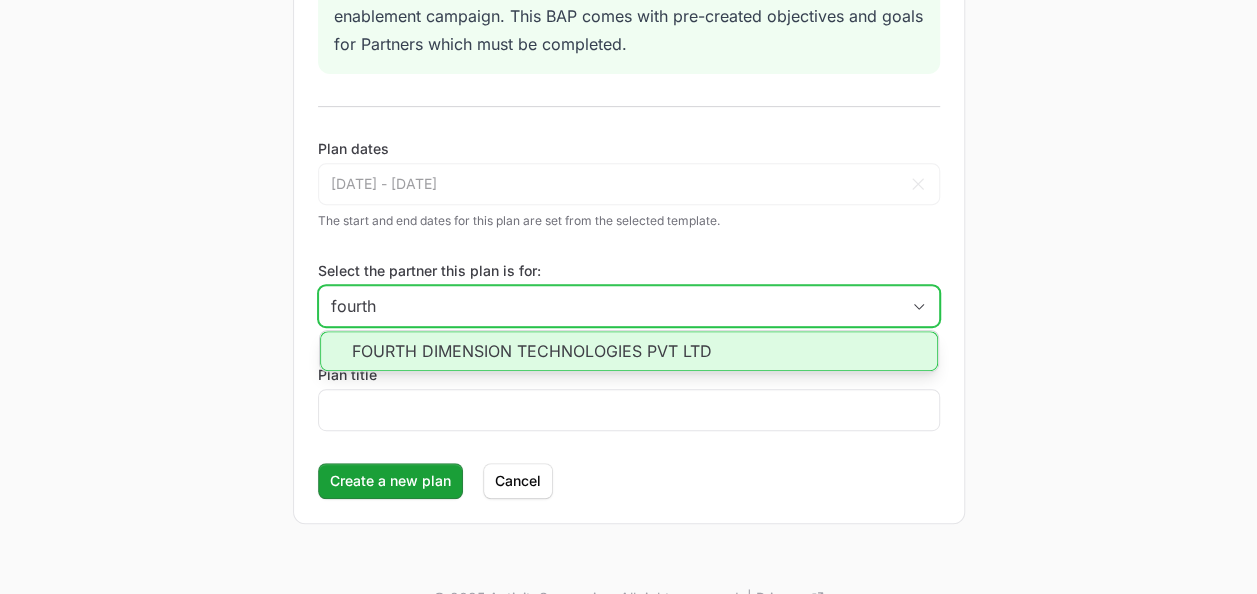 click on "FOURTH DIMENSION TECHNOLOGIES PVT LTD" 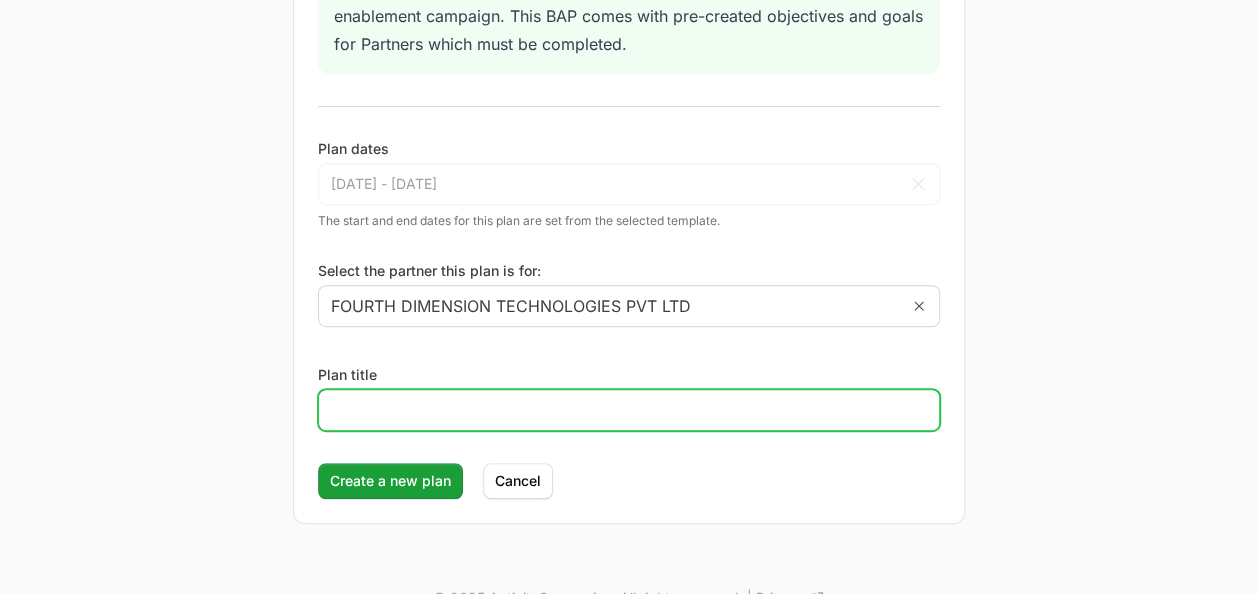 click on "Plan title" 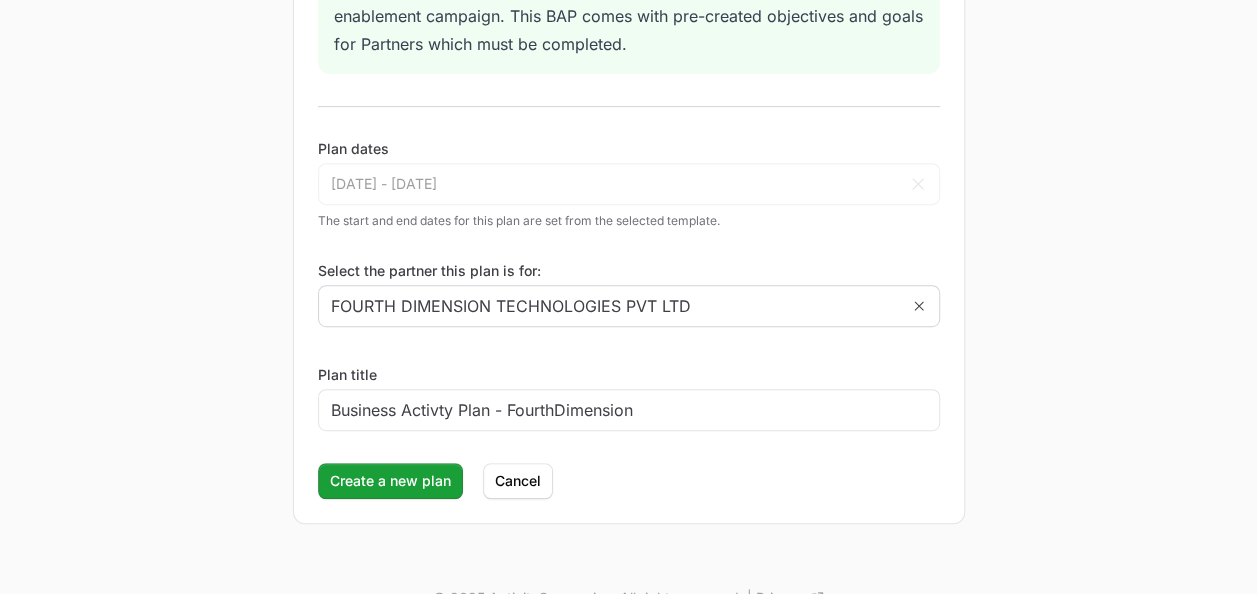 click on "Create a new plan  Cancel" 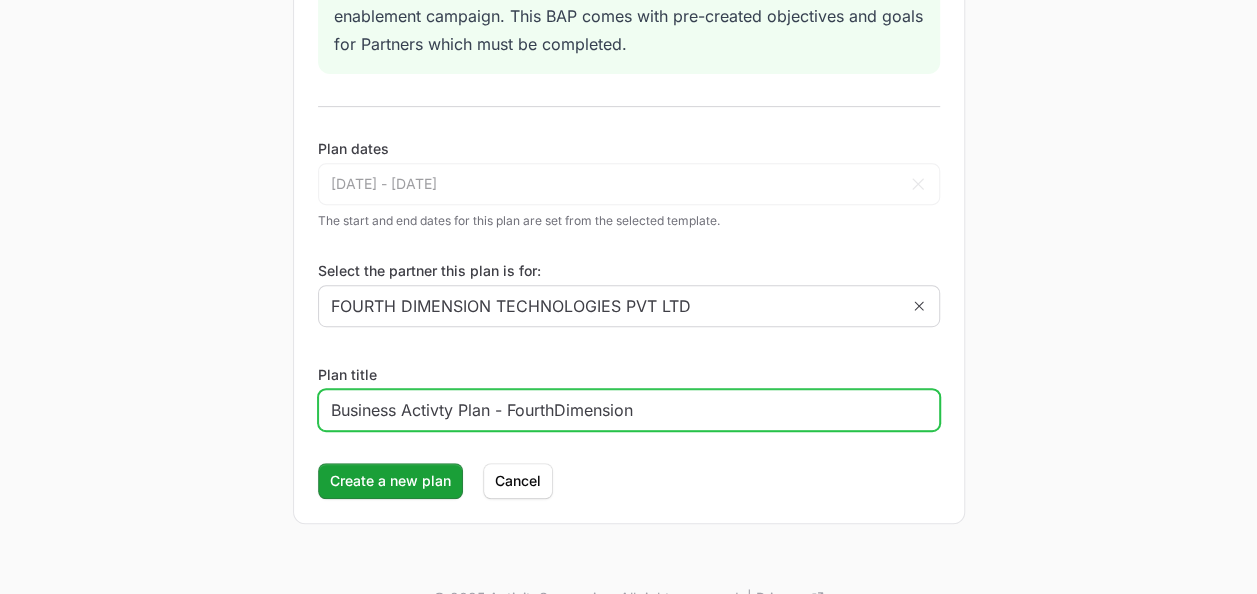 click on "Business Activty Plan - FourthDimension" 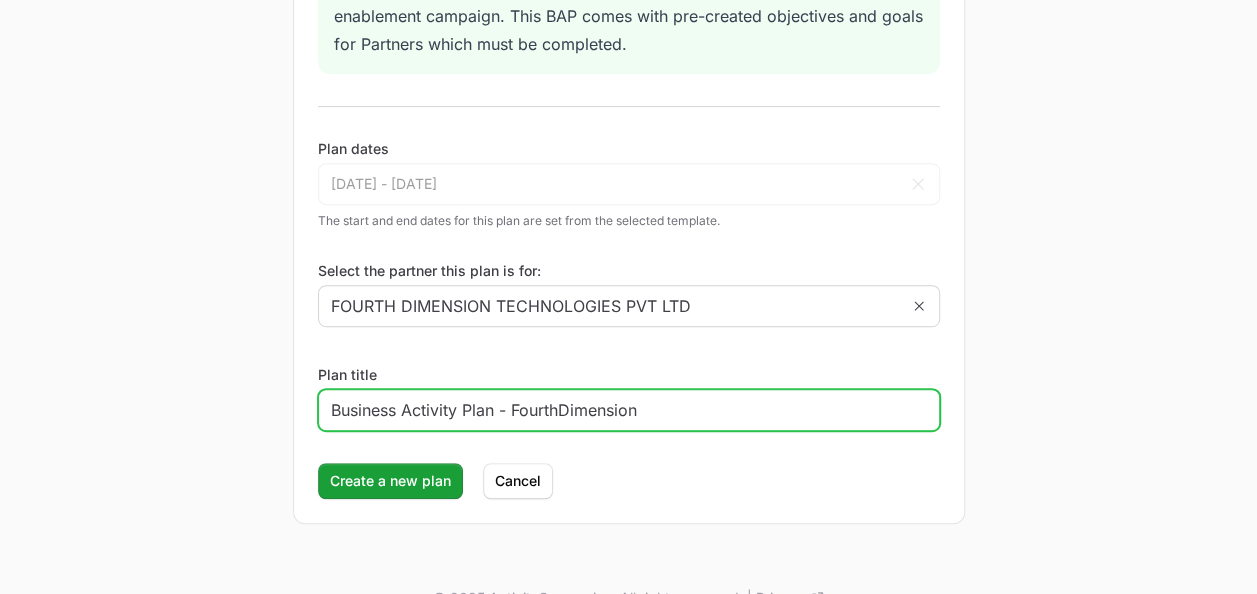 type on "Business Activity Plan - FourthDimension" 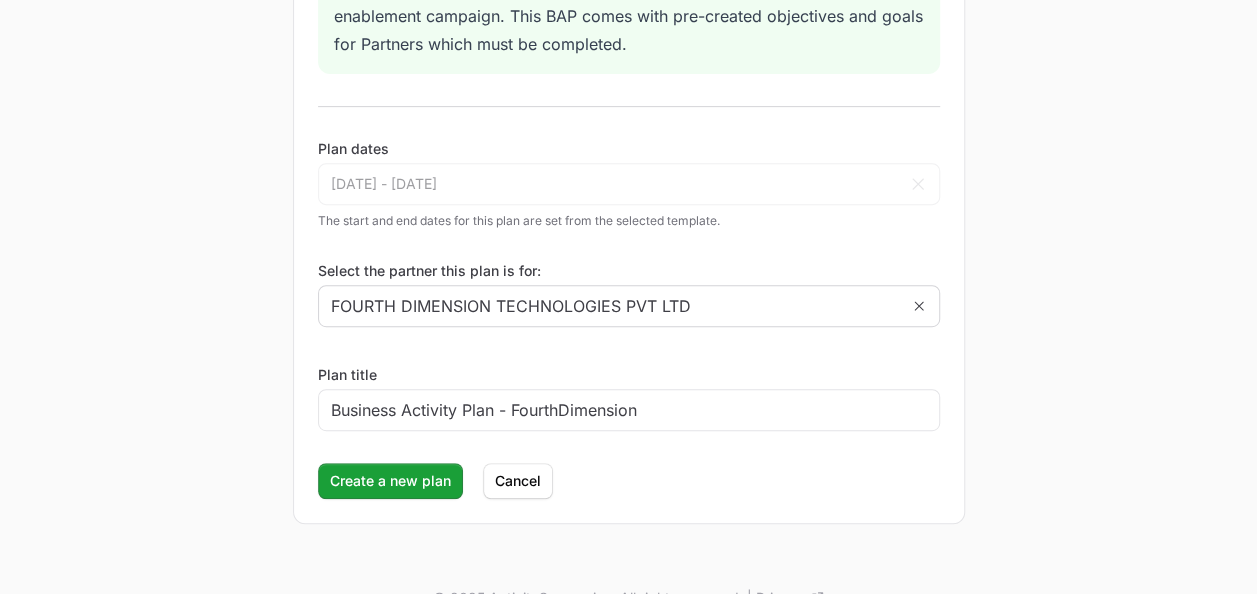 click on "New Business Activity Plan  Select plan template: Inflow CrowdStrike BAP 2025  About this template:  Select this BAP for the partner if they are involved in the Champions 2025 enablement campaign. This BAP comes with pre-created objectives and goals for Partners which must be completed.   Plan dates  01 Mar 2025 - 31 Mar 2026 Mar 2025 Jan Feb Mar Apr May Jun Jul Aug Sep Oct Nov Dec 2025 2026 2027 2028 2029 2030 2031 2032 2033 2034 2035 2036 Sun Mon Tue Wed Thu Fri Sat 23 24 25 26 27 28 1 2 3 4 5 6 7 8 9 10 11 12 13 14 15 16 17 18 19 20 21 22 23 24 25 26 27 28 29 30 31 1 2 3 4 5 Mar 2026 Jan Feb Mar Apr May Jun Jul Aug Sep Oct Nov Dec 2026 2027 2028 2029 2030 2031 2032 2033 2034 2035 2036 2037 Sun Mon Tue Wed Thu Fri Sat 22 23 24 25 26 27 28 1 2 3 4 5 6 7 8 9 10 11 12 13 14 15 16 17 18 19 20 21 22 23 24 25 26 27 28 29 30 31 1 2 3 4 Cancel  The start and end dates for this plan are set from the selected template.  Select the partner this plan is for: FOURTH DIMENSION TECHNOLOGIES PVT LTD Plan title  Cancel" 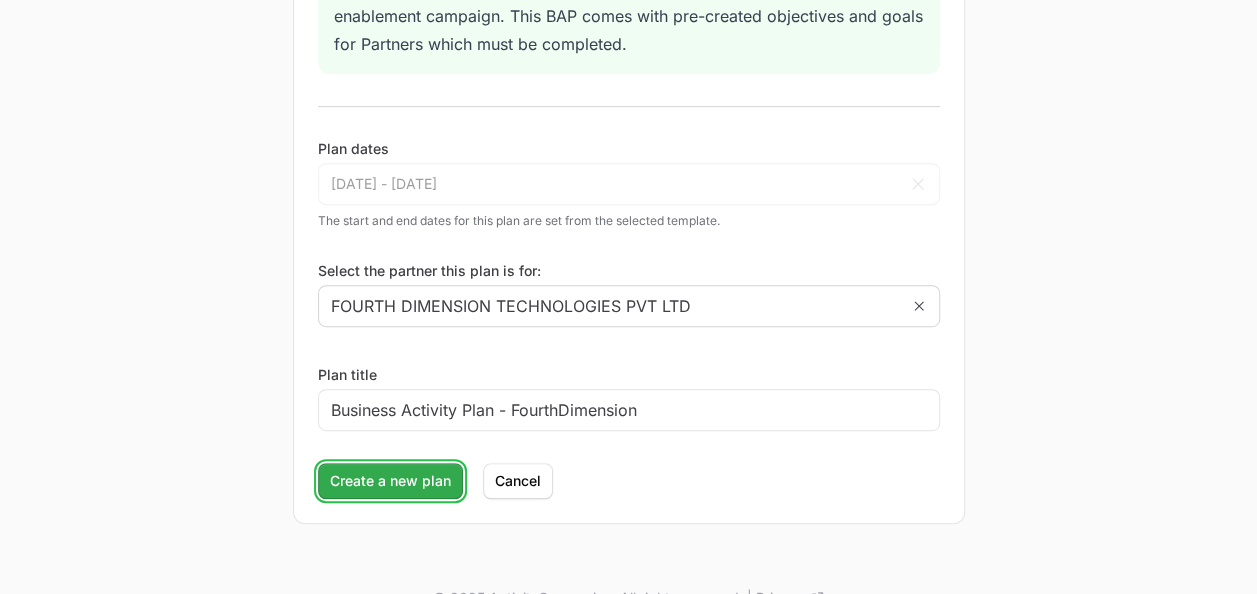 click on "Create a new plan" 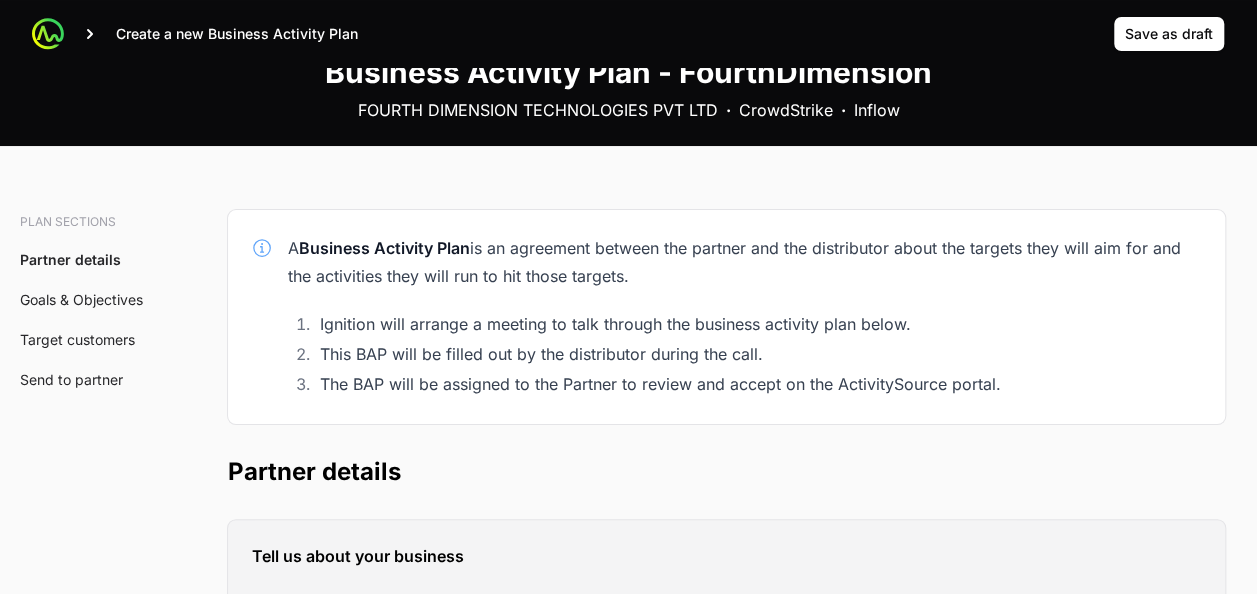 scroll, scrollTop: 0, scrollLeft: 0, axis: both 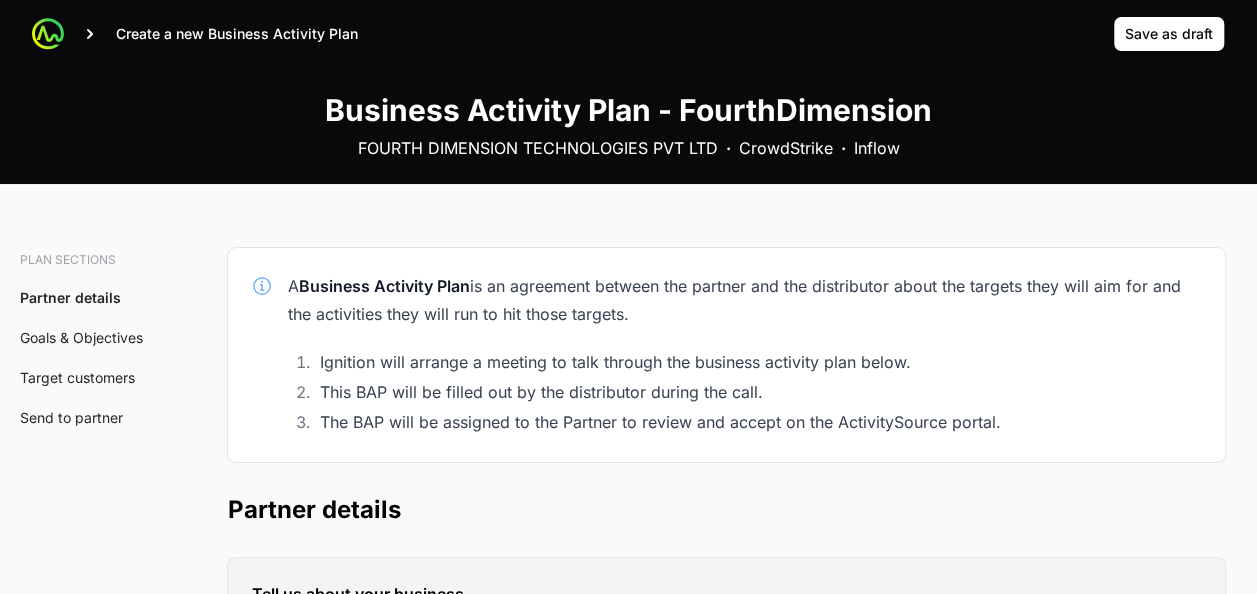 click 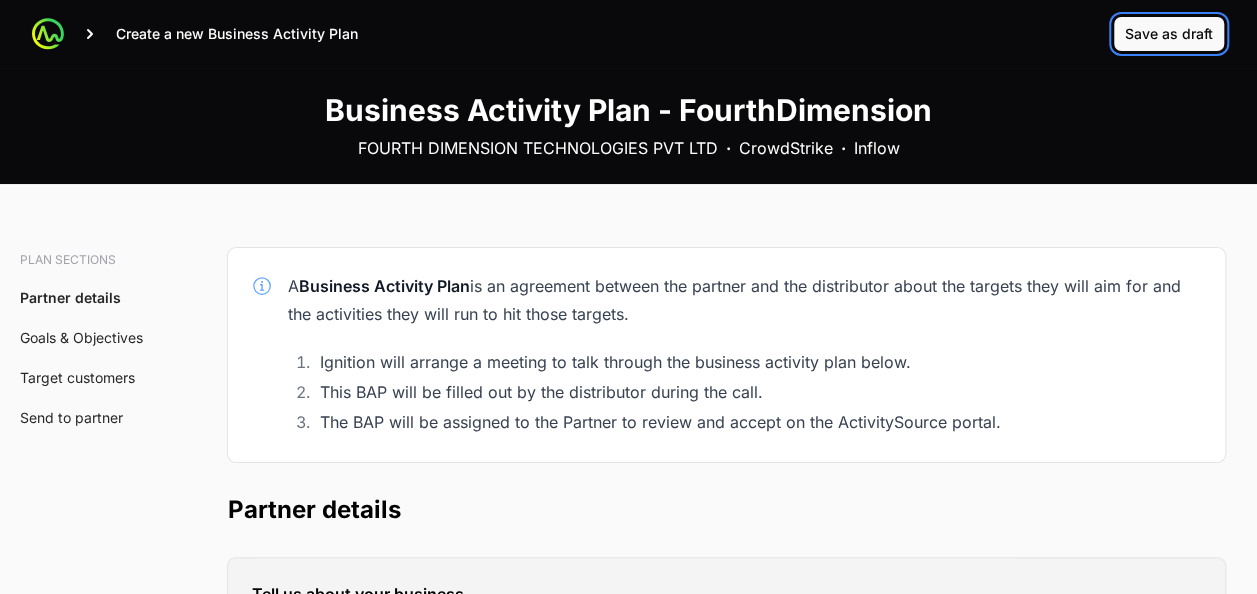 click on "Save as draft" 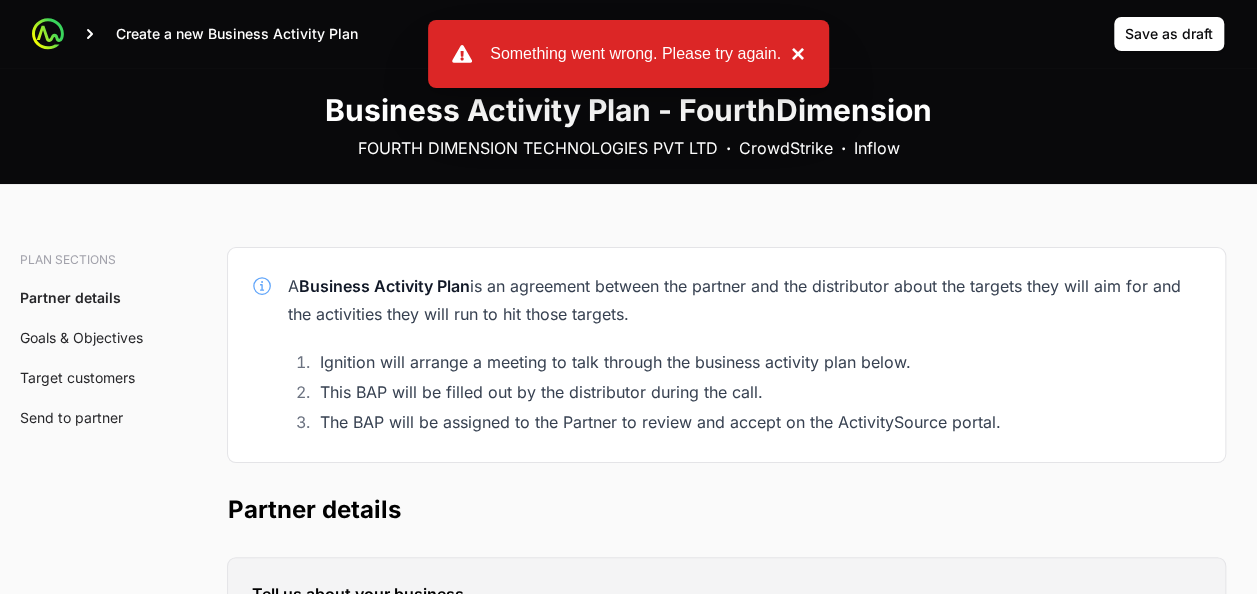 click on "×" at bounding box center [793, 54] 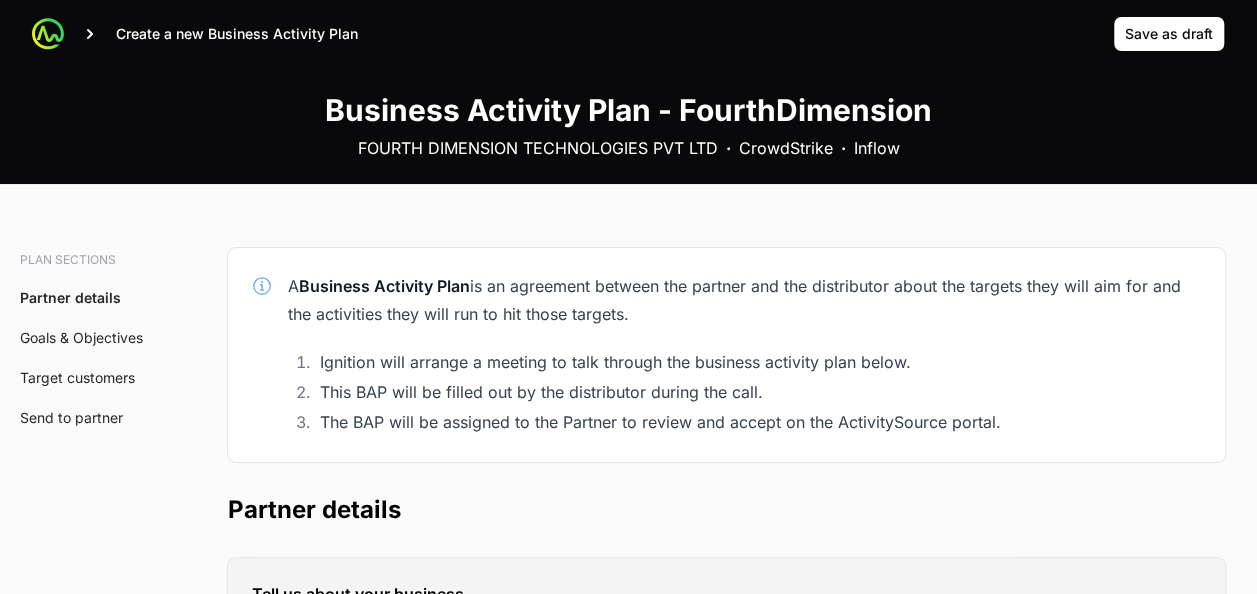 click 